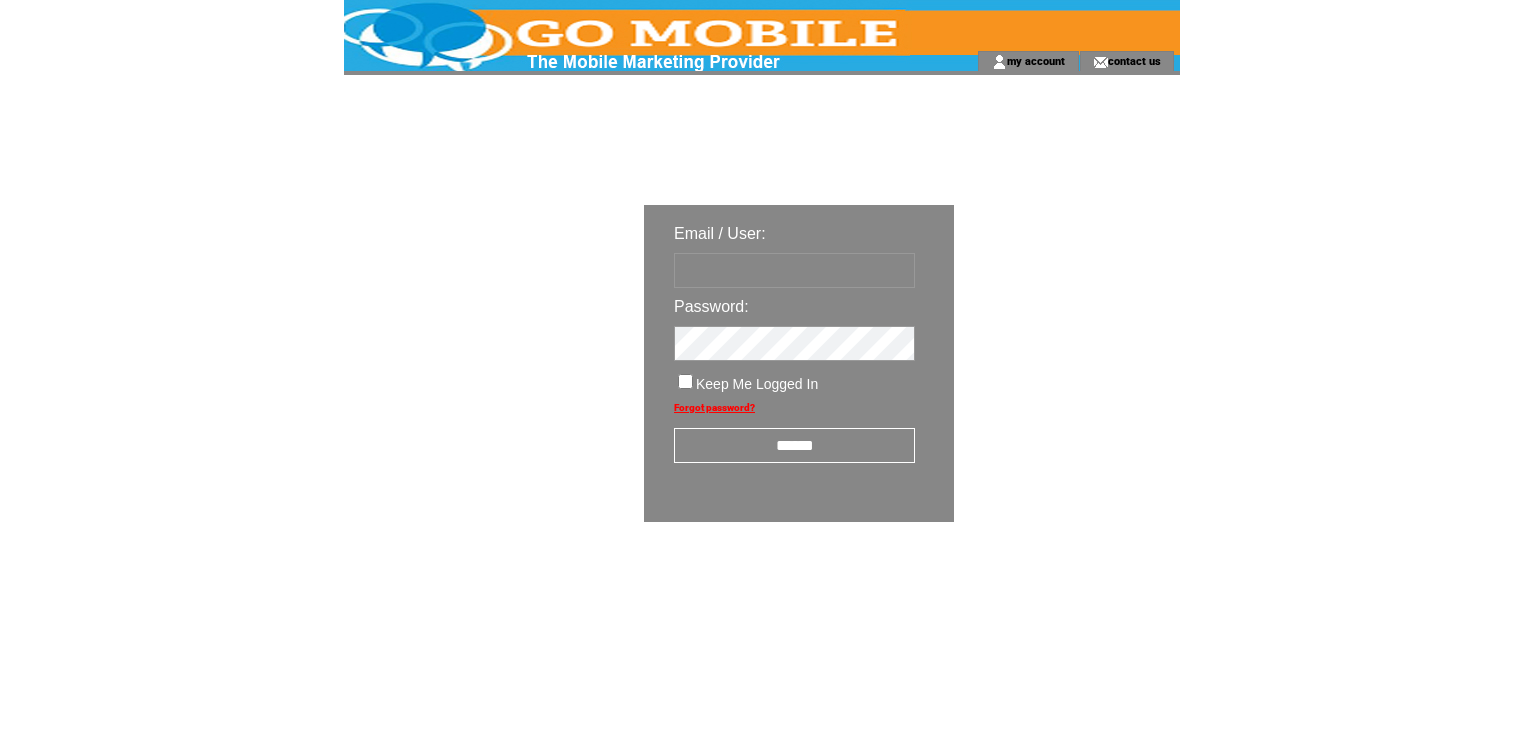 scroll, scrollTop: 0, scrollLeft: 0, axis: both 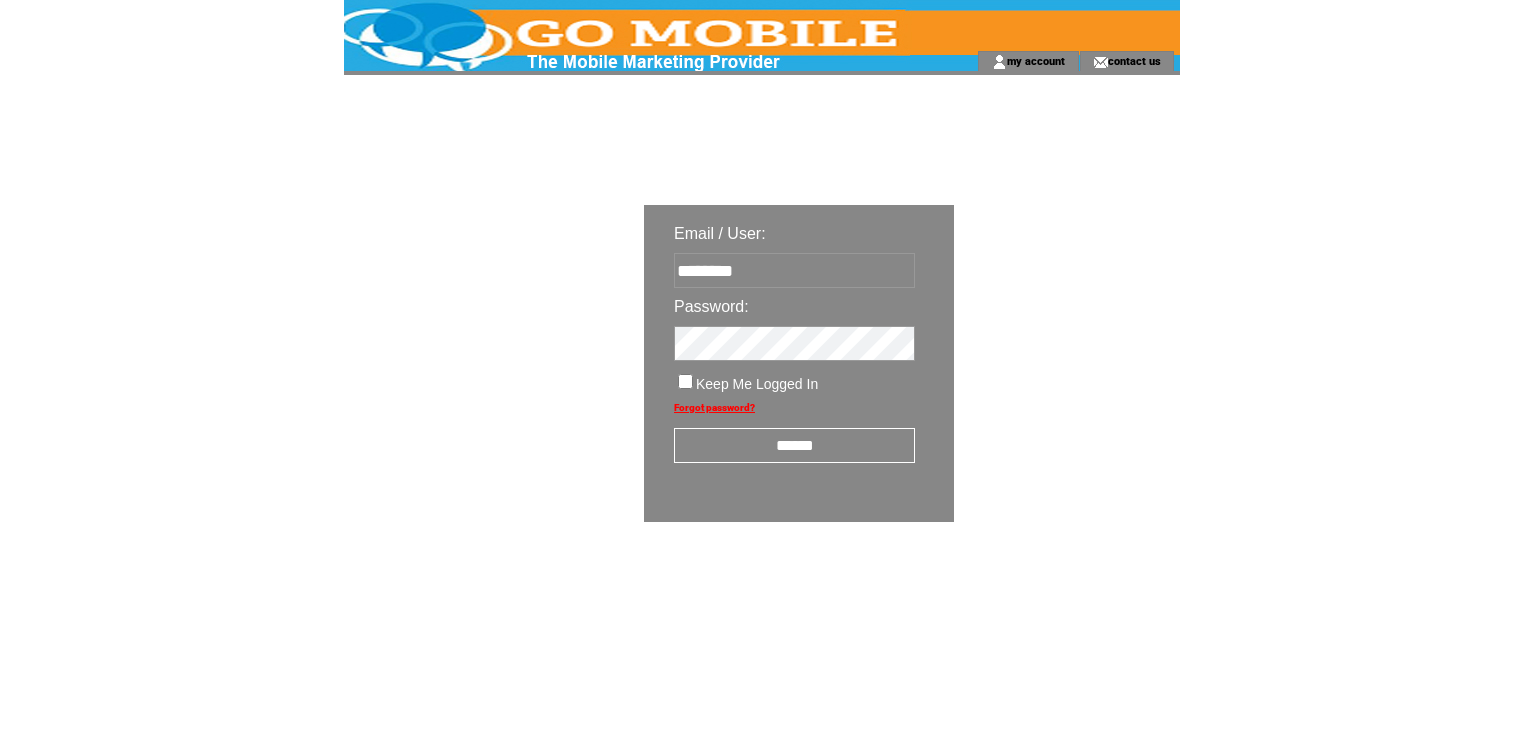 click on "******" at bounding box center [794, 445] 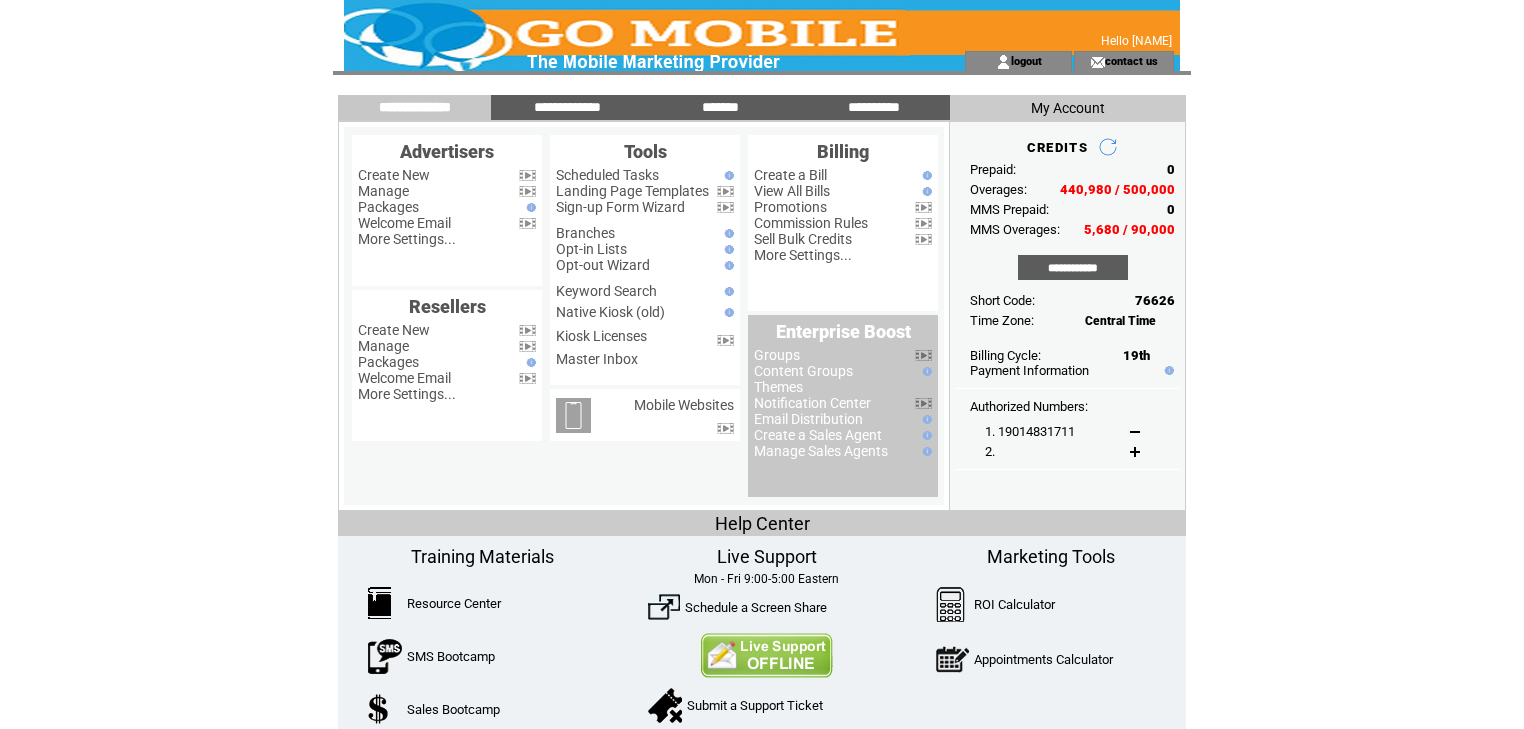 scroll, scrollTop: 0, scrollLeft: 0, axis: both 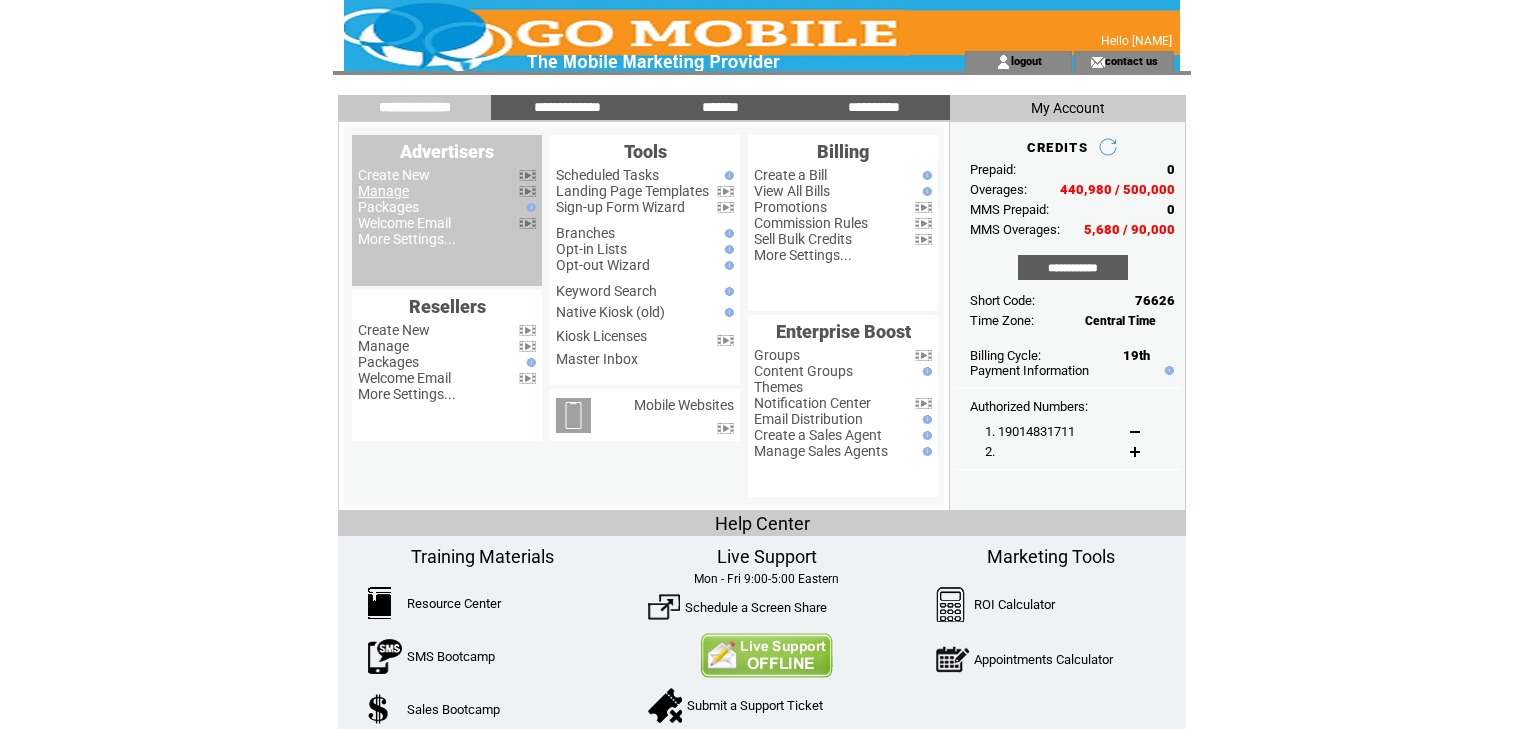 click on "Manage" at bounding box center (383, 191) 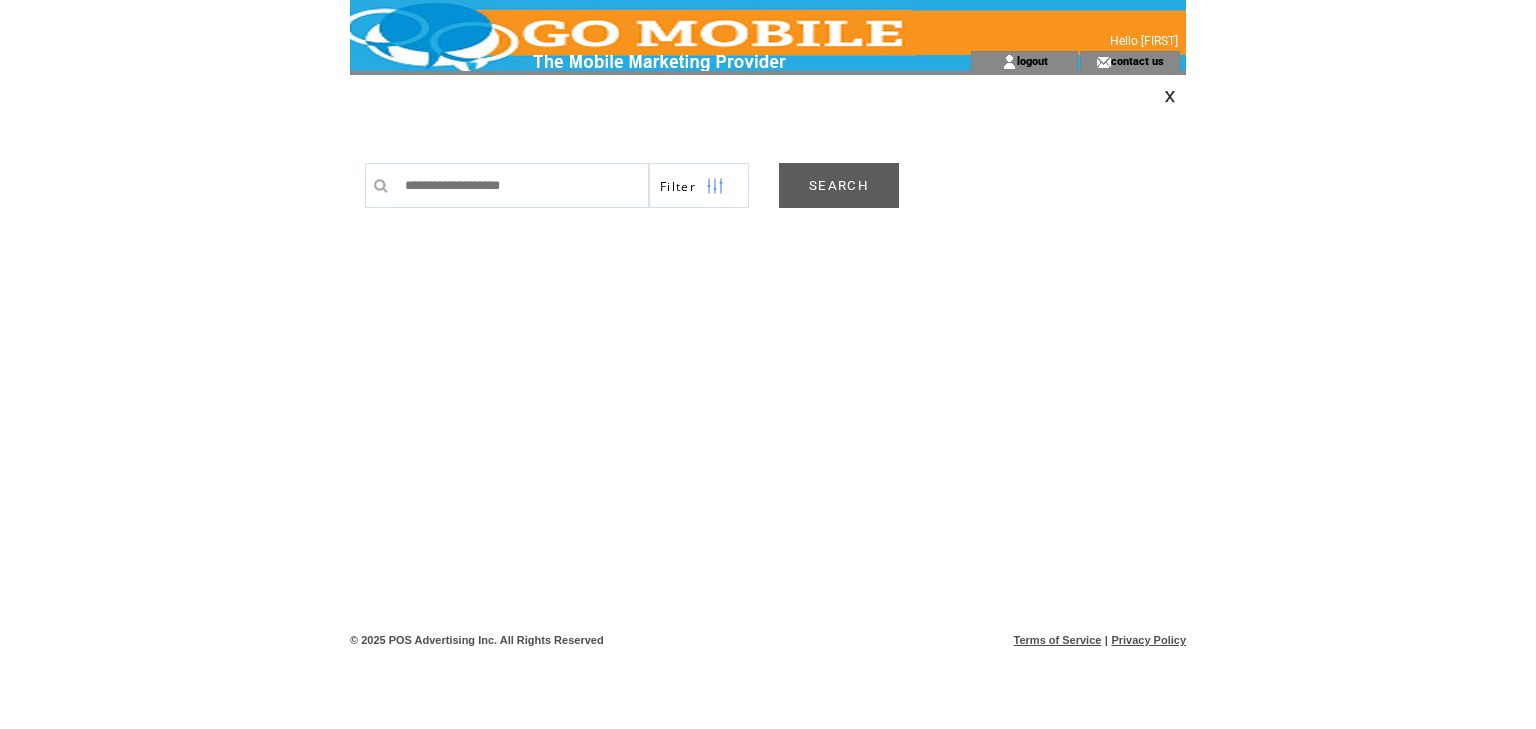 scroll, scrollTop: 0, scrollLeft: 0, axis: both 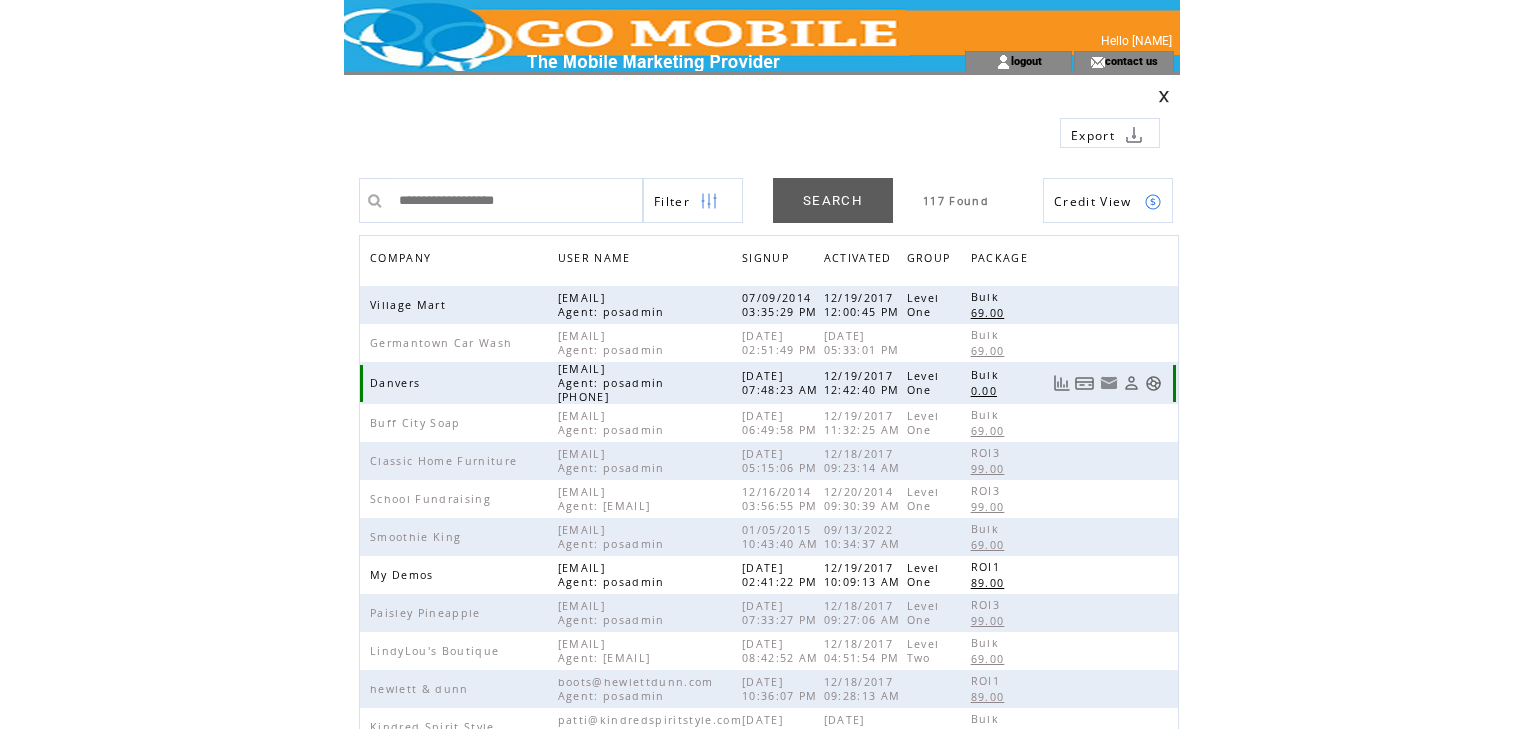 click at bounding box center [1153, 383] 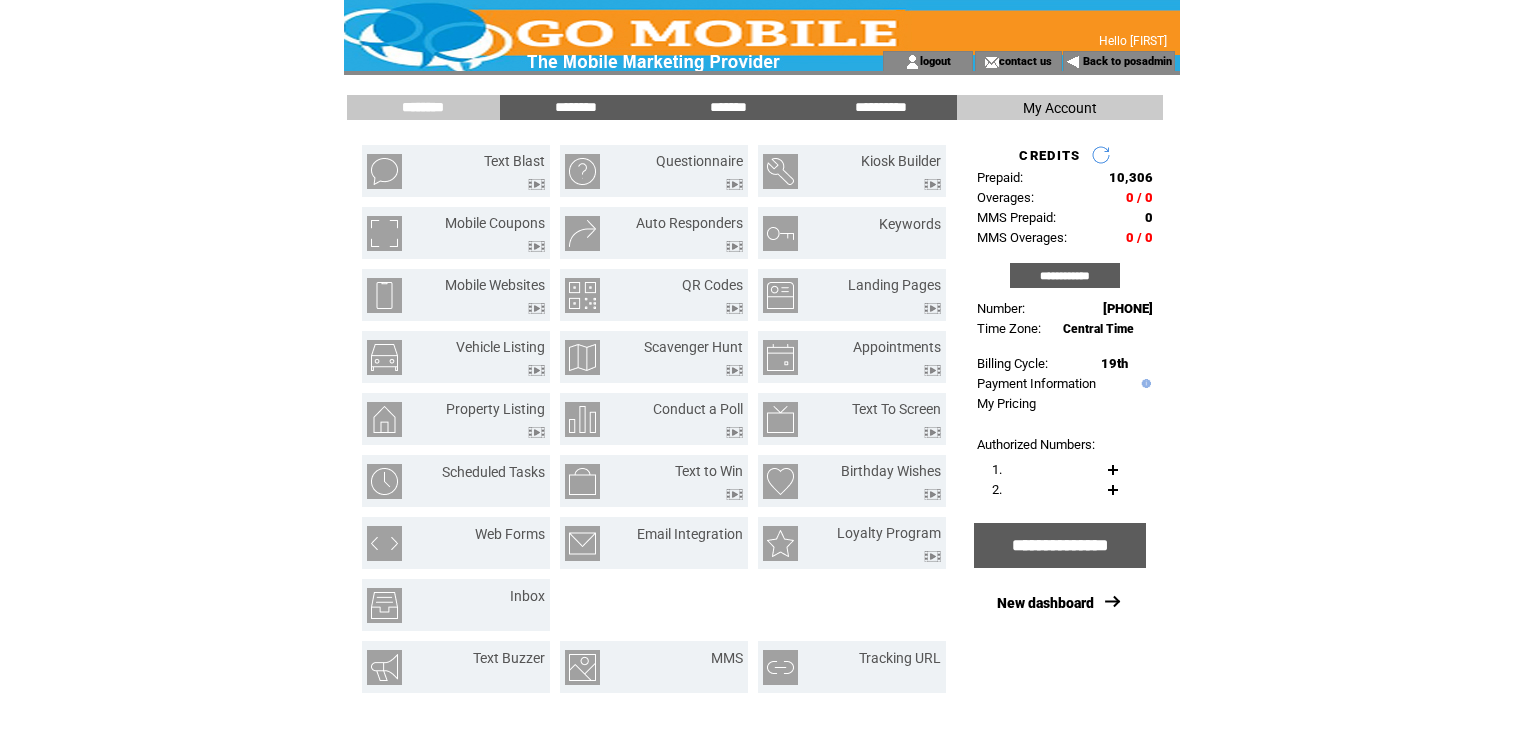 scroll, scrollTop: 0, scrollLeft: 0, axis: both 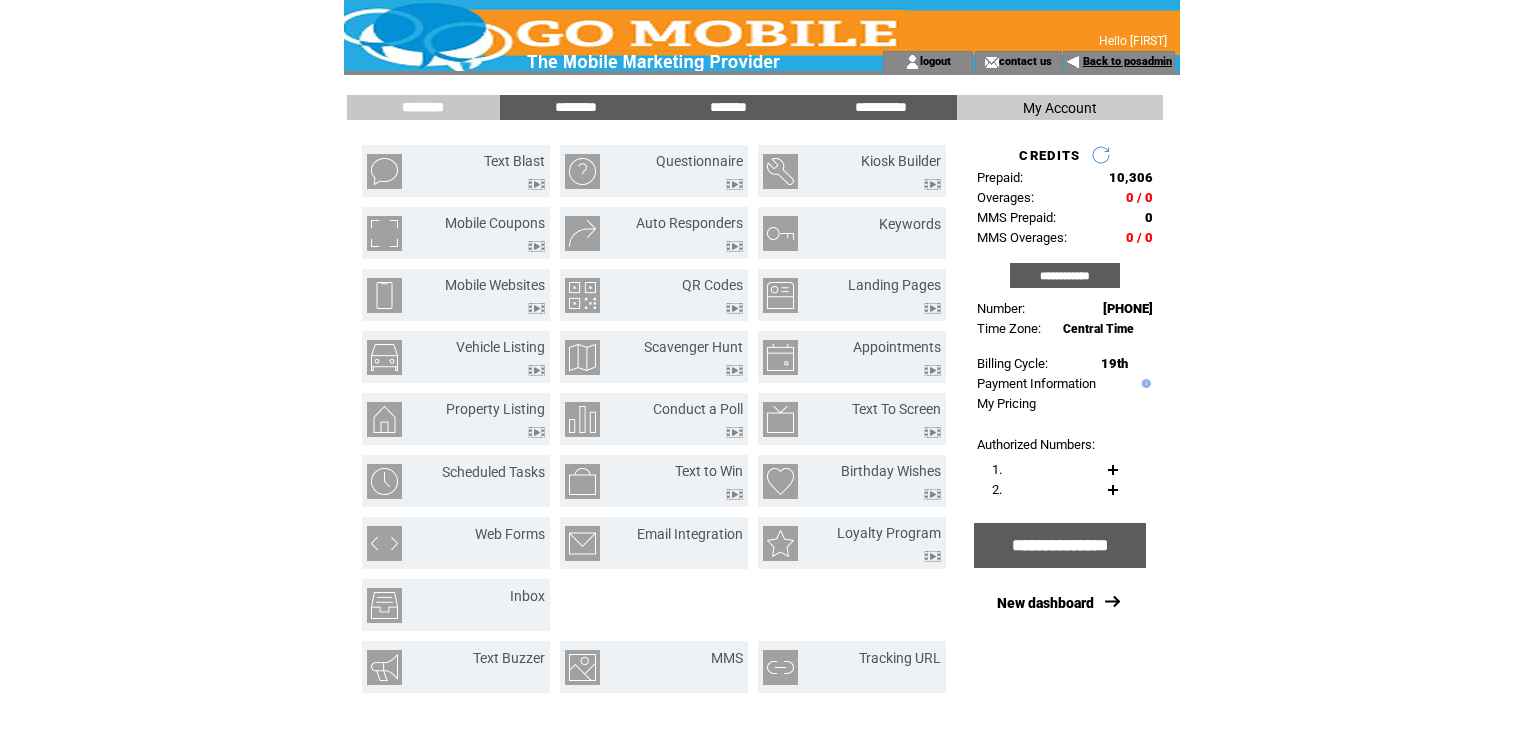 click on "Back to posadmin" at bounding box center (1127, 61) 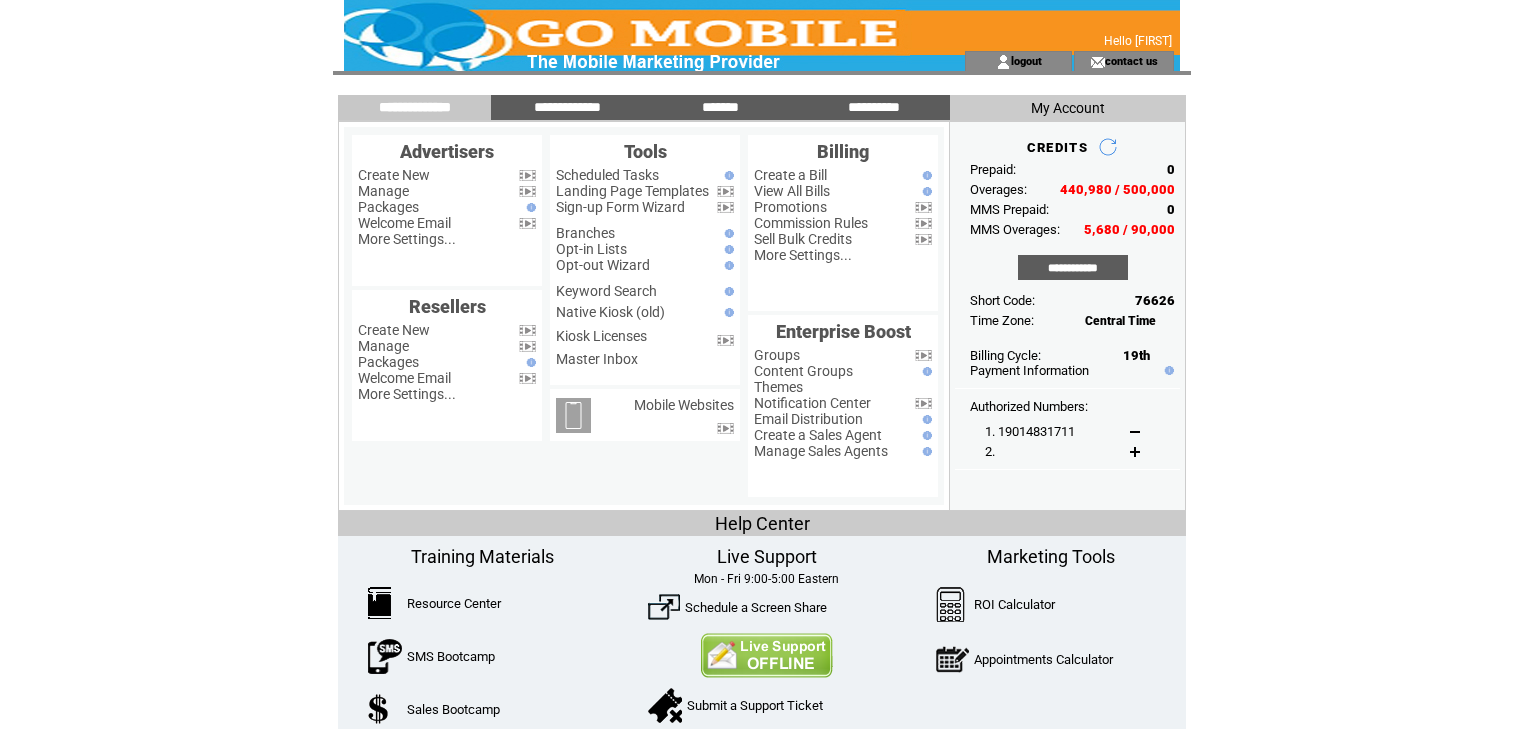 scroll, scrollTop: 0, scrollLeft: 0, axis: both 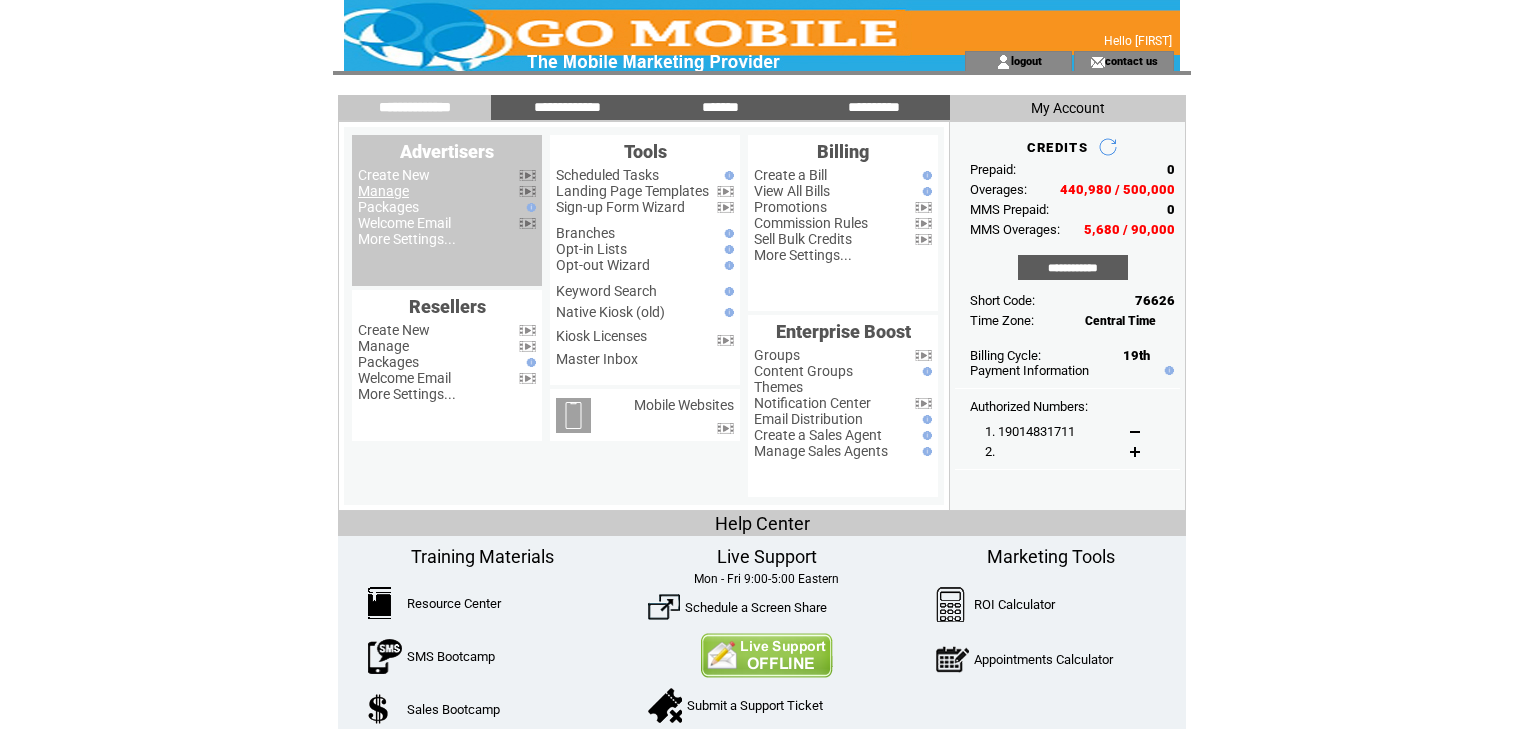 click on "Manage" at bounding box center (383, 191) 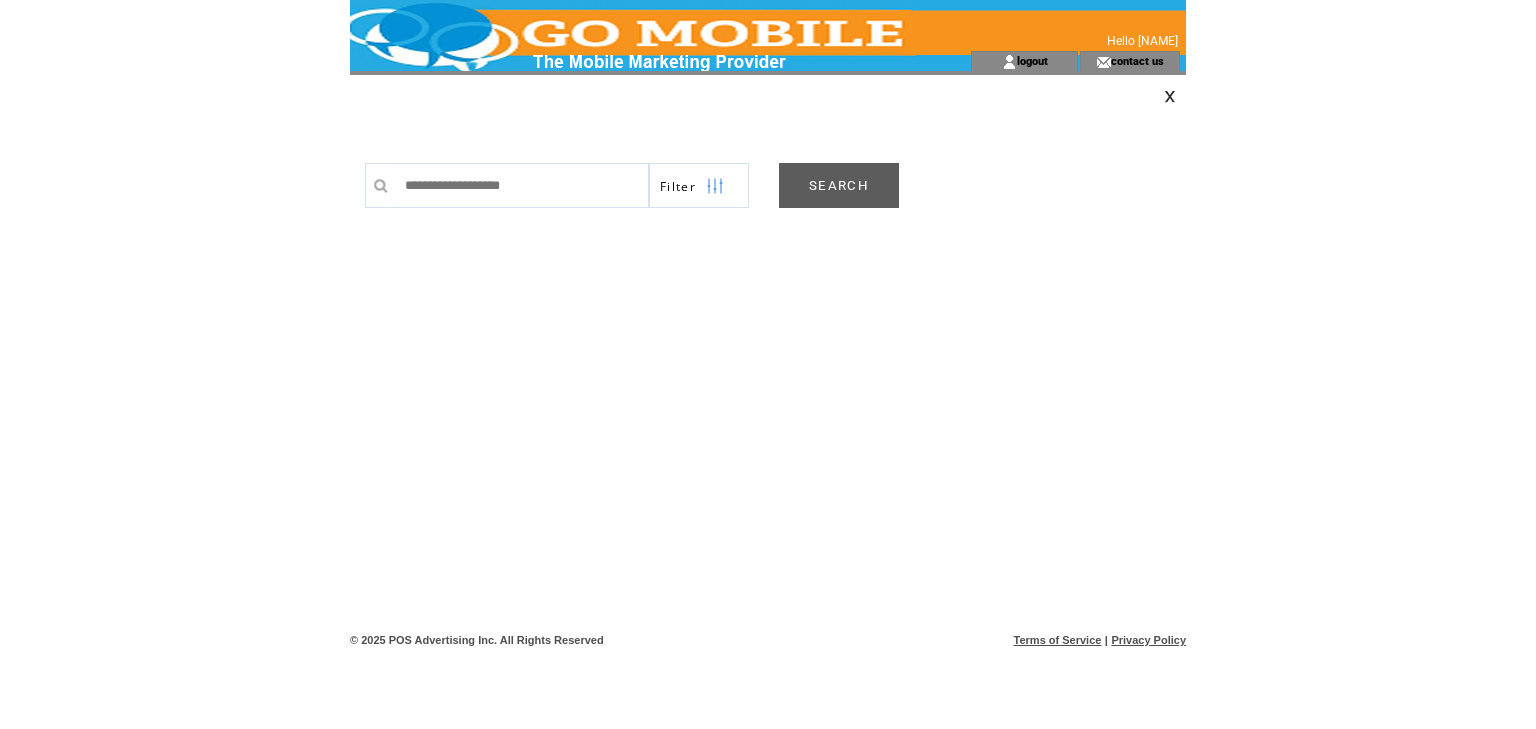 scroll, scrollTop: 0, scrollLeft: 0, axis: both 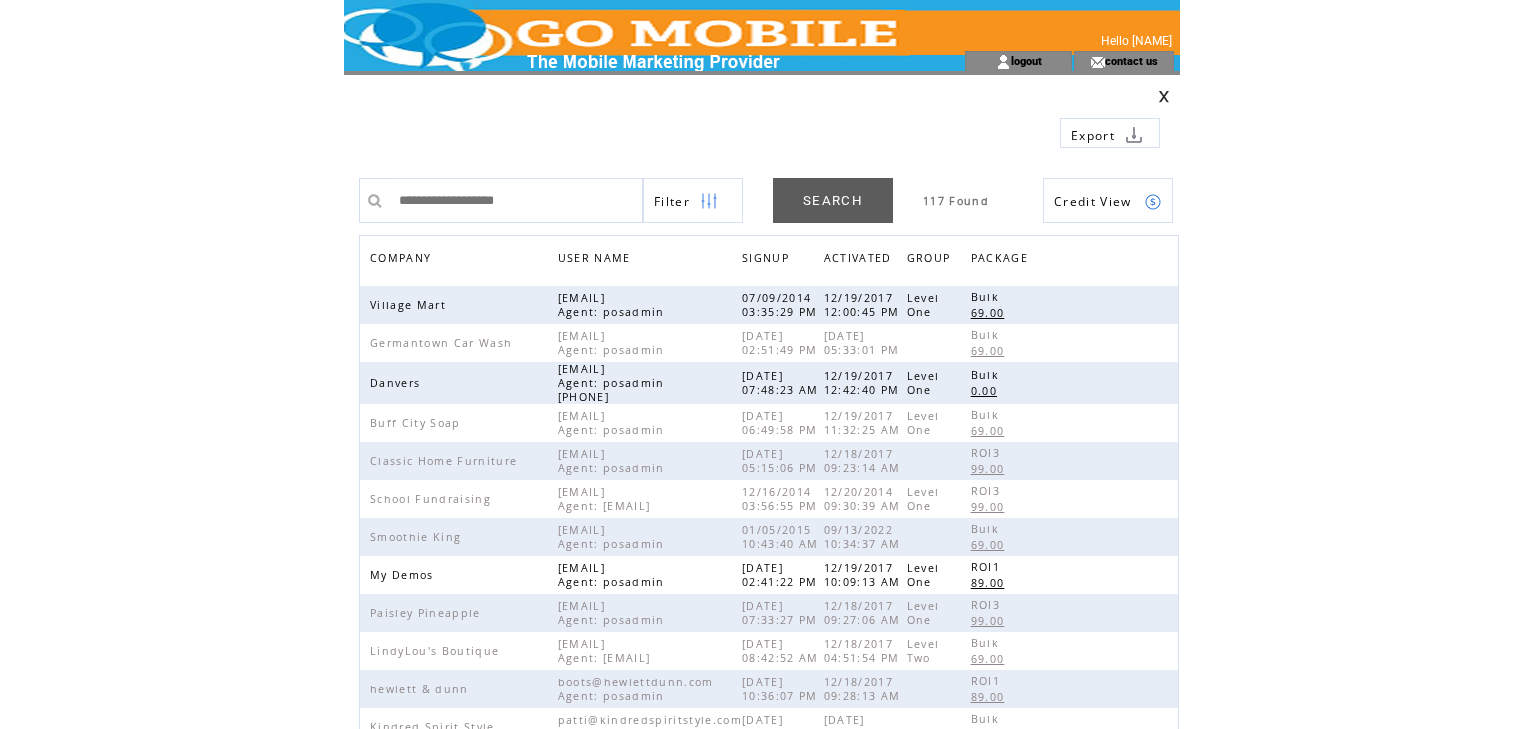 click on "COMPANY" at bounding box center [403, 260] 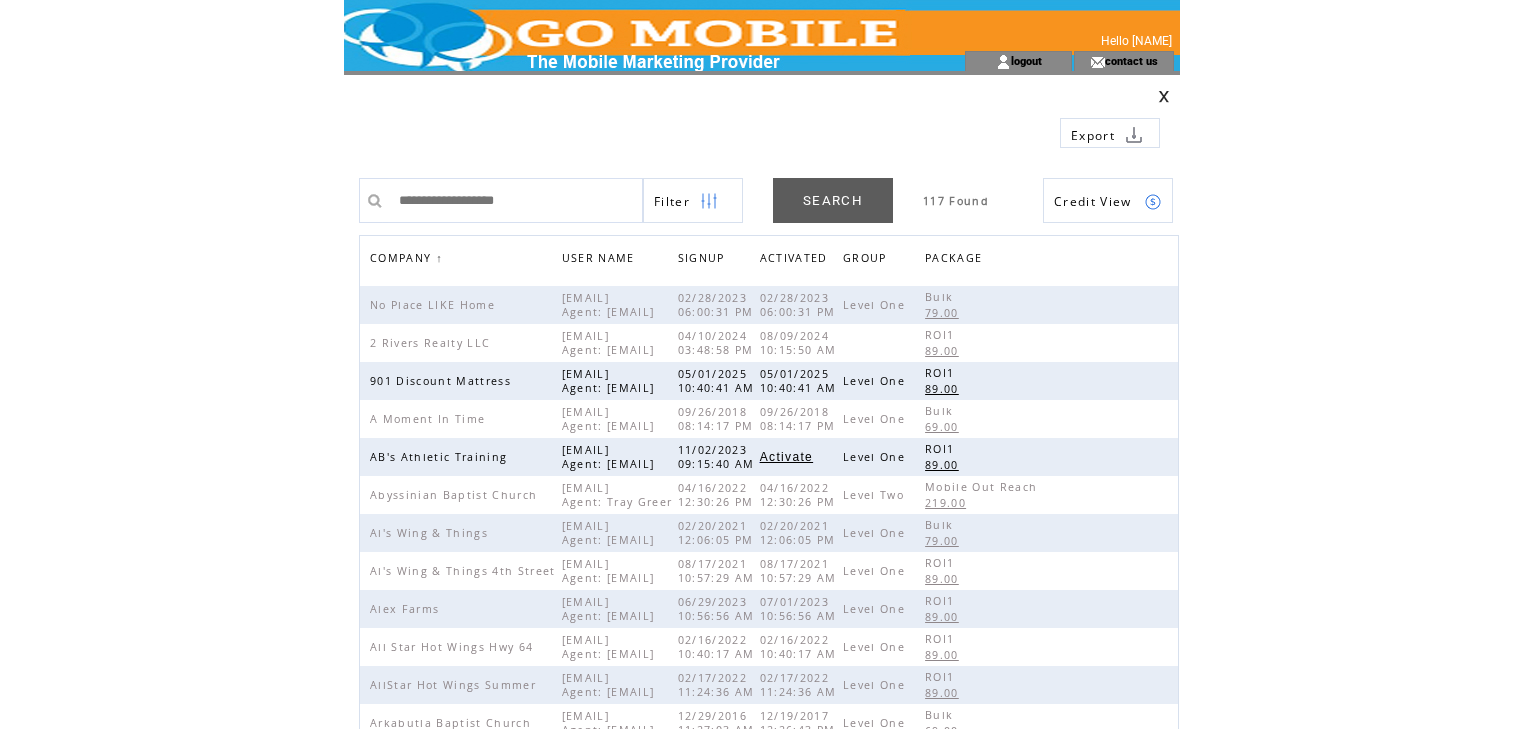 scroll, scrollTop: 0, scrollLeft: 0, axis: both 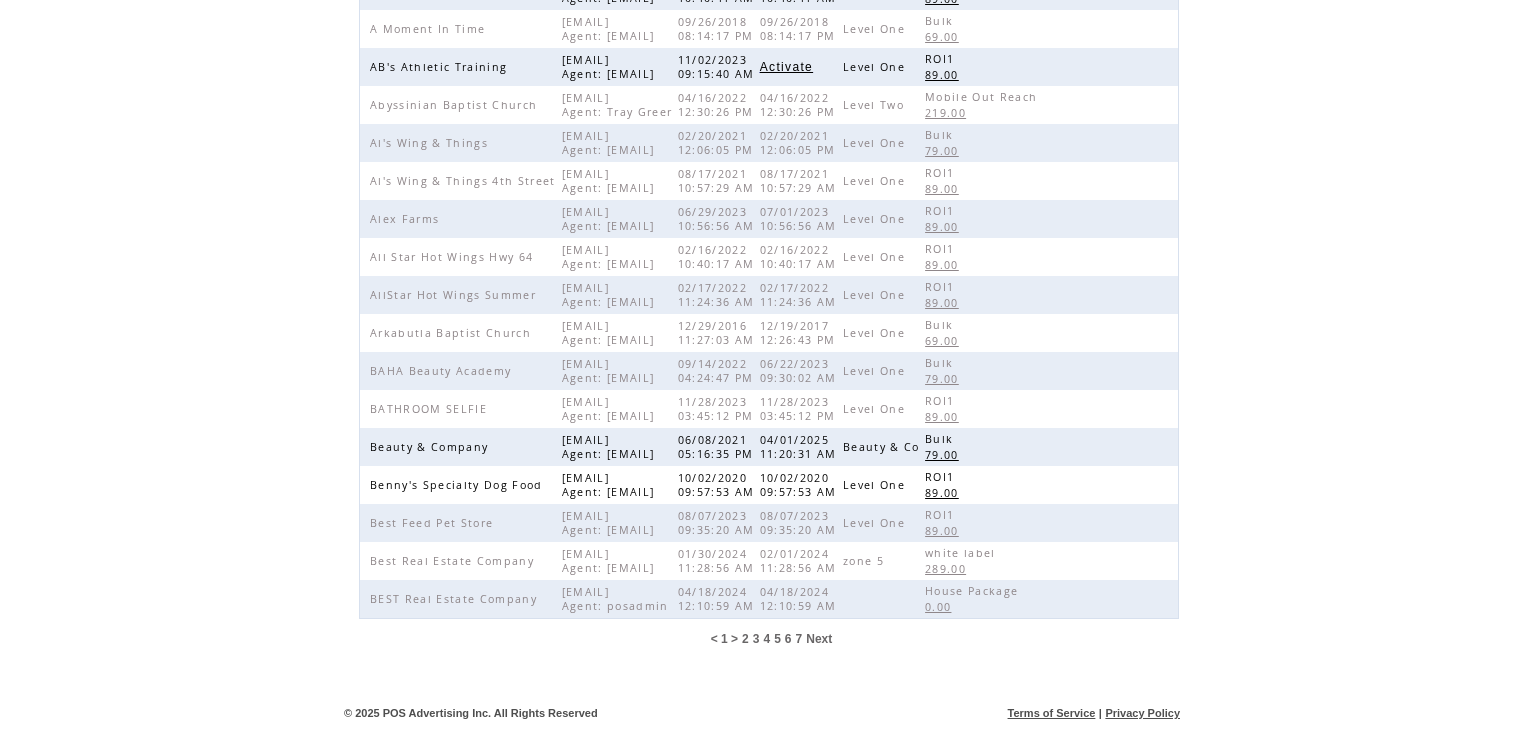 click on "5" at bounding box center [777, 639] 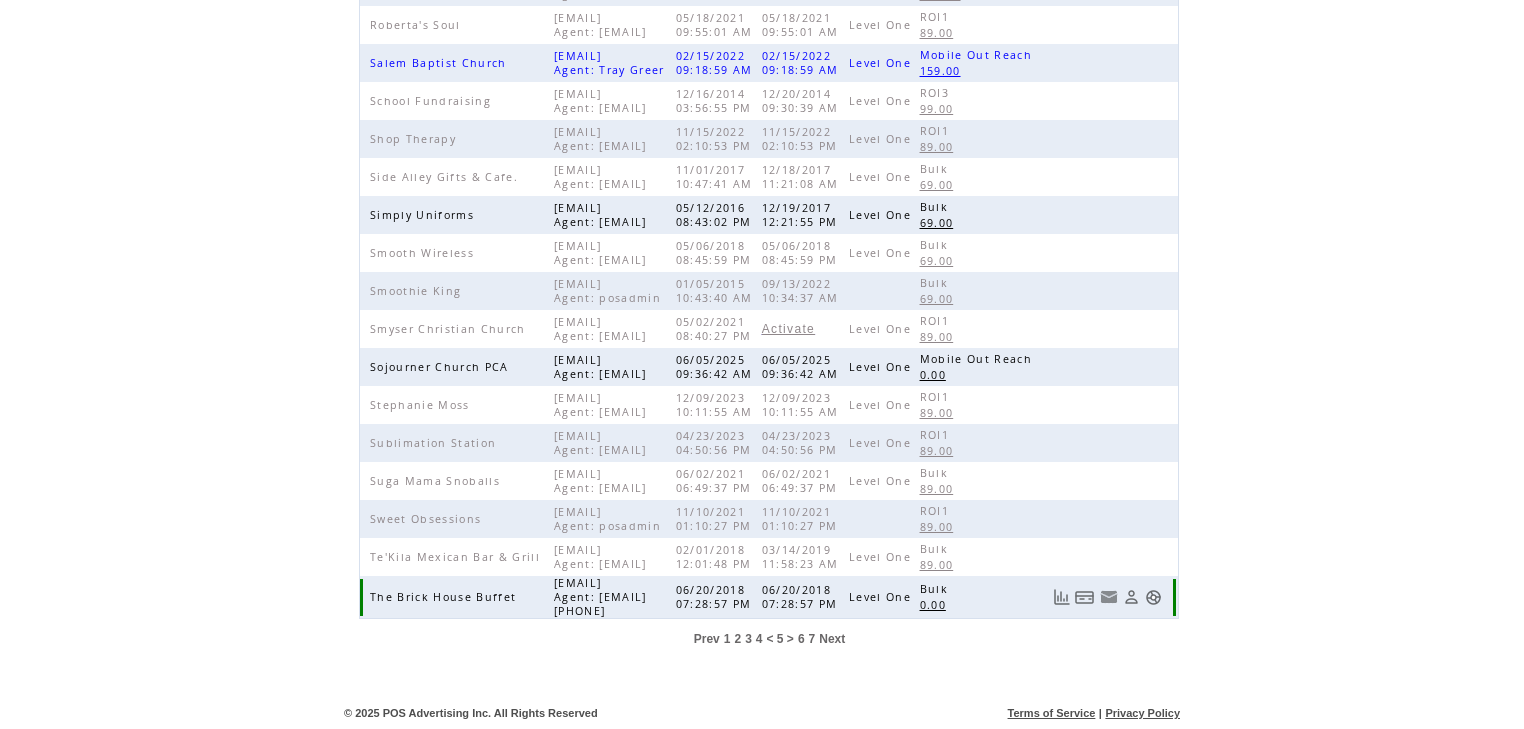 click at bounding box center [1153, 597] 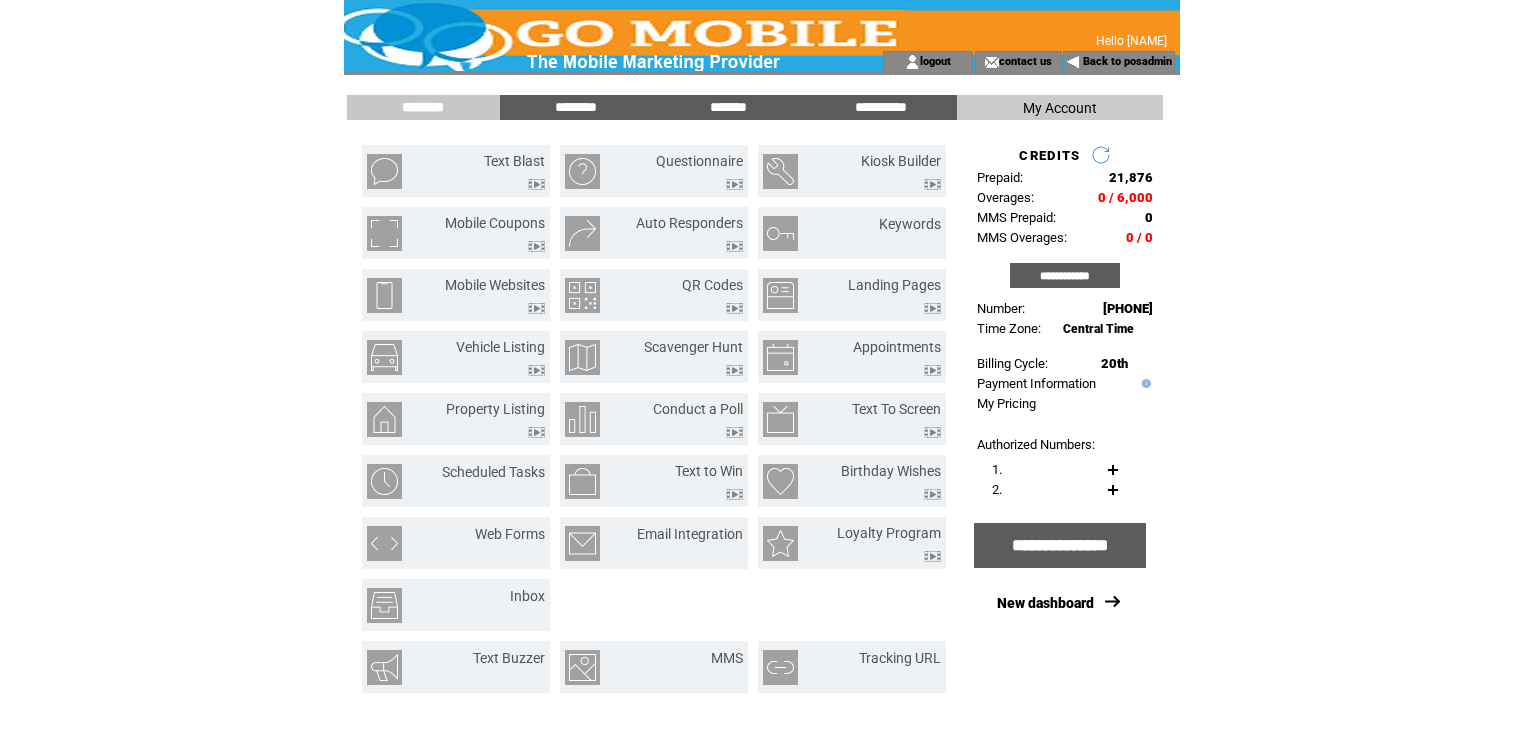 scroll, scrollTop: 0, scrollLeft: 0, axis: both 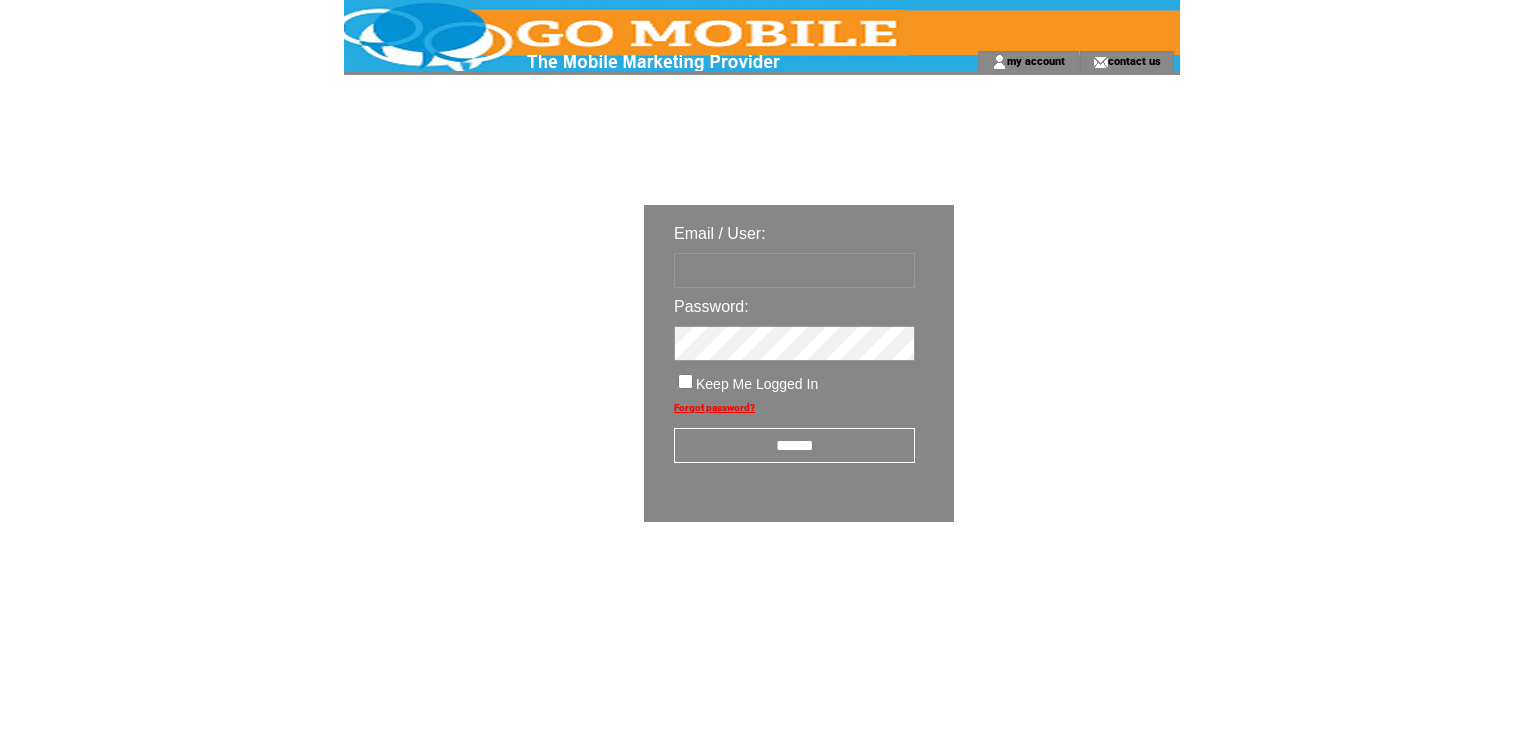 type on "********" 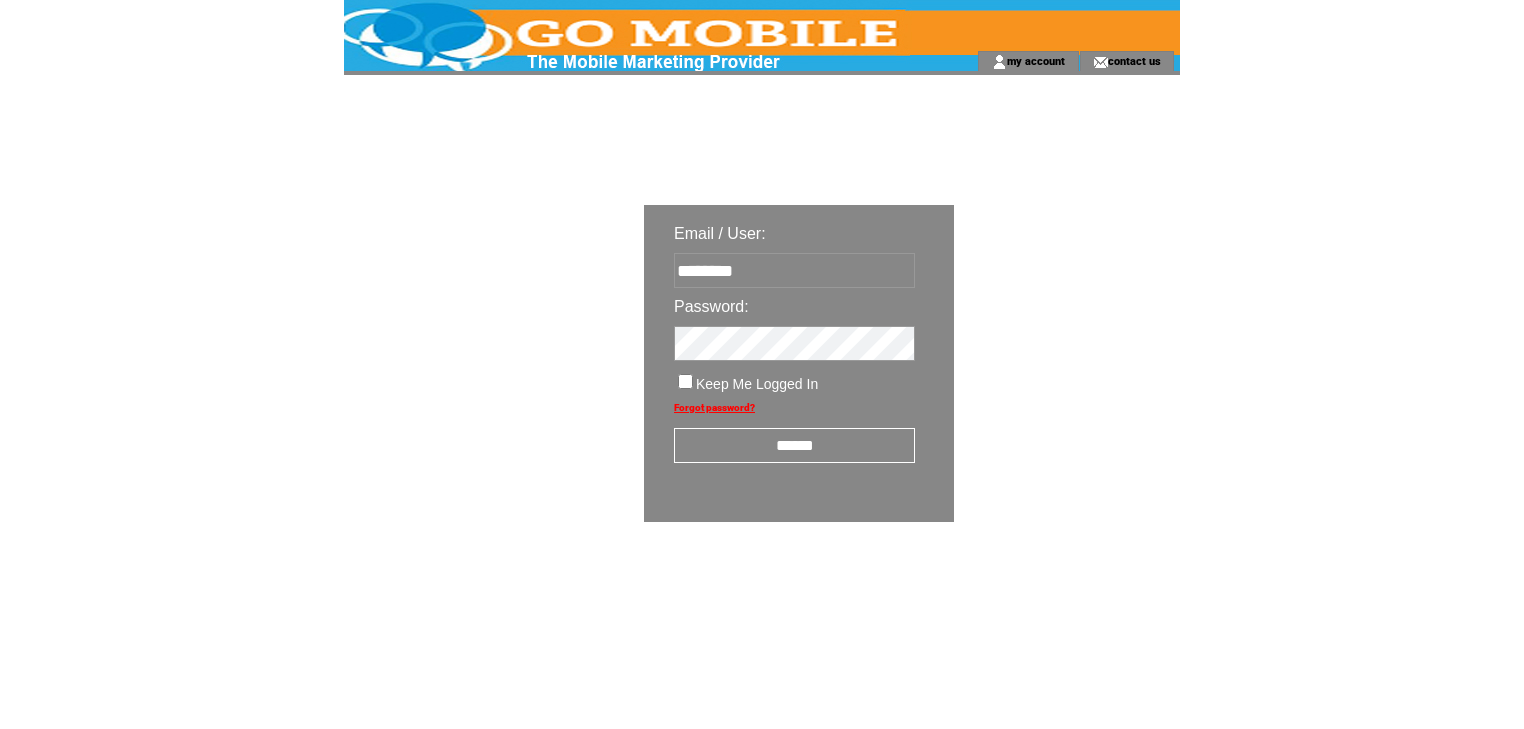 click on "******" at bounding box center [794, 445] 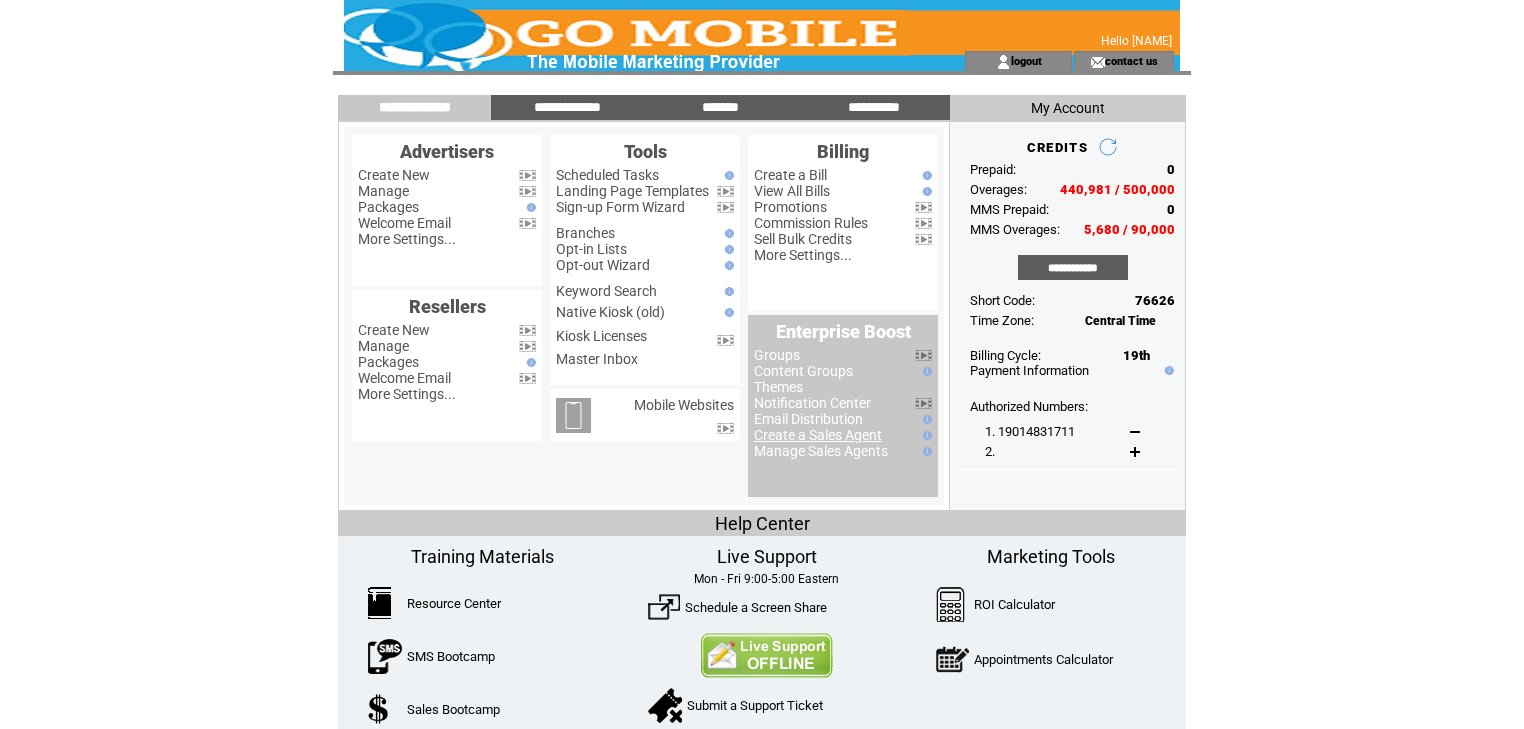 scroll, scrollTop: 0, scrollLeft: 0, axis: both 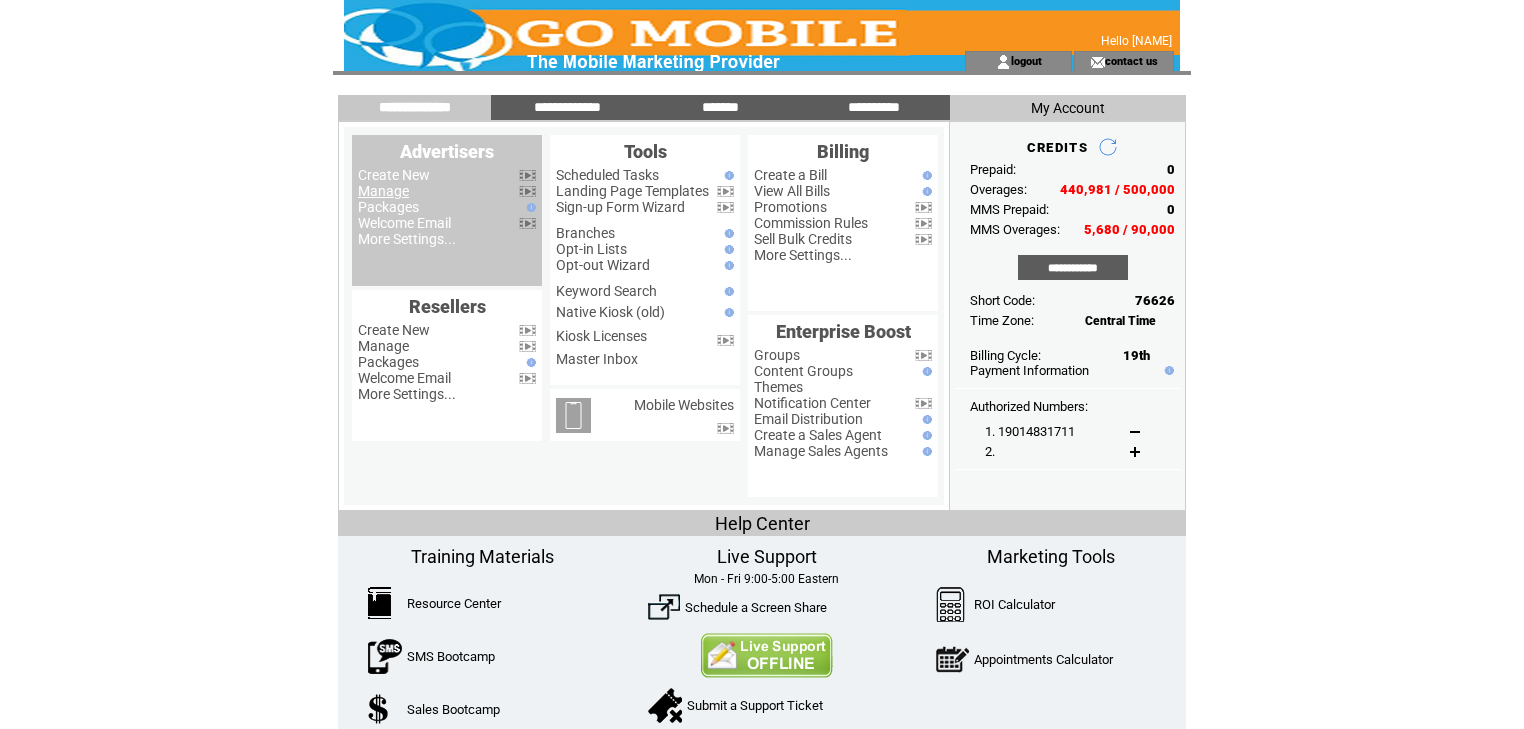 click on "Manage" at bounding box center [383, 191] 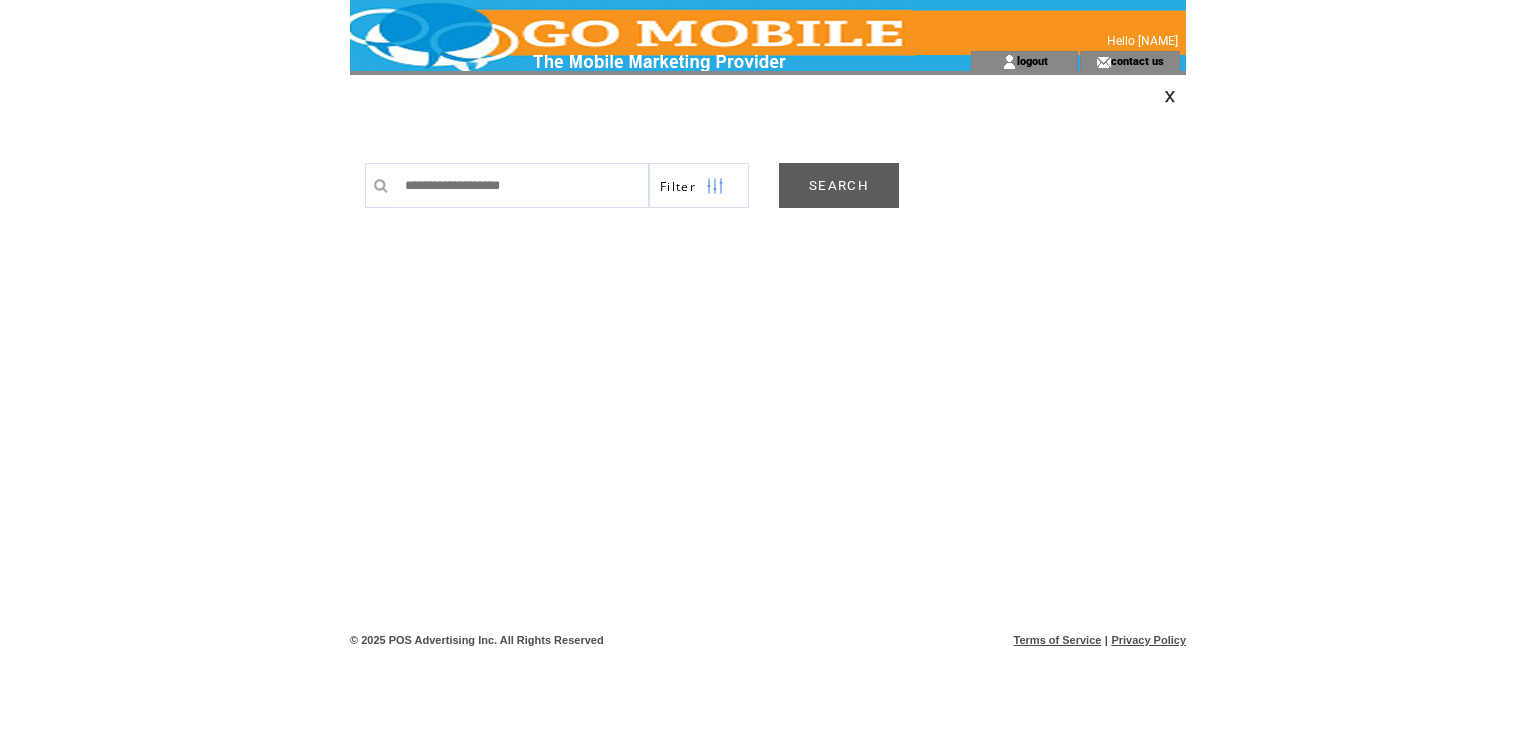 scroll, scrollTop: 0, scrollLeft: 0, axis: both 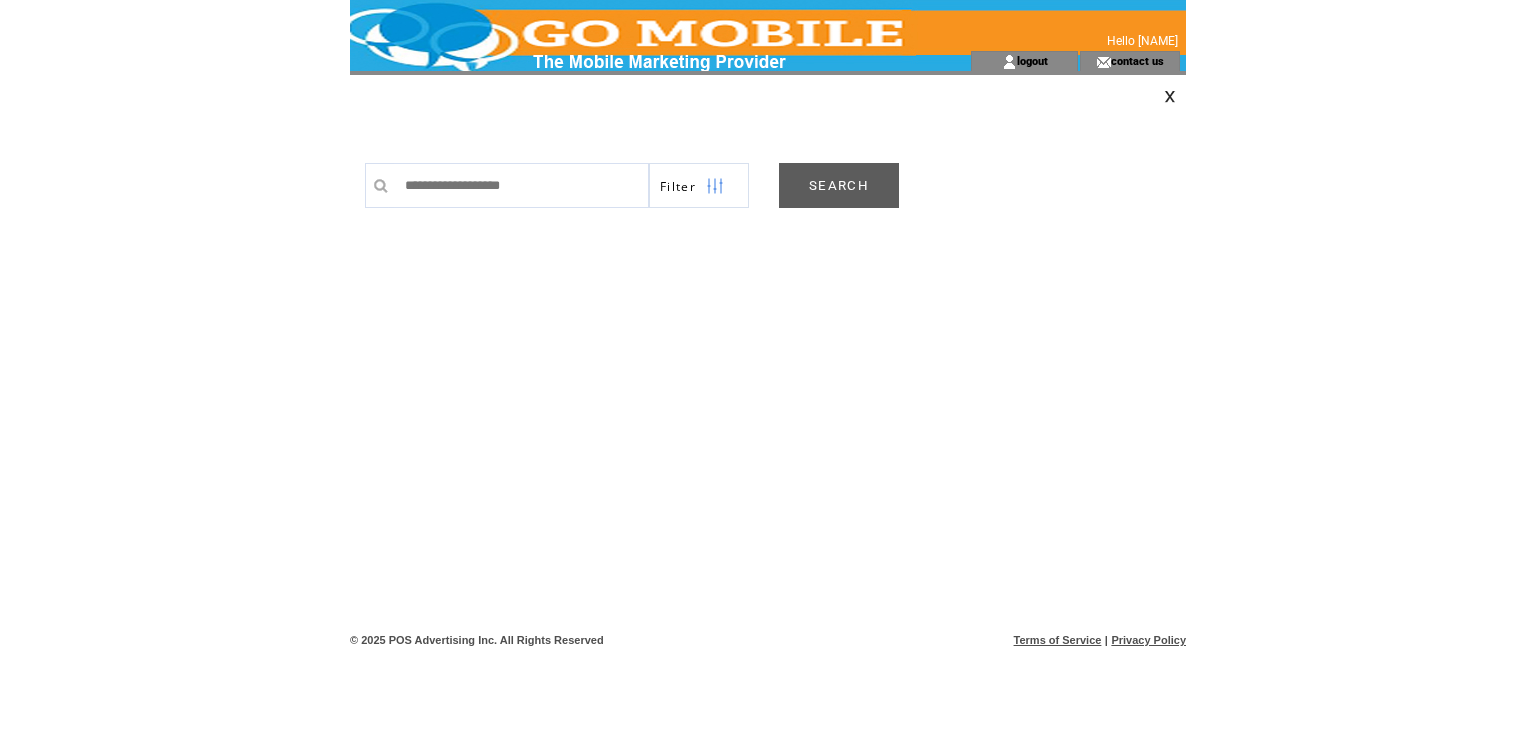 click on "SEARCH" at bounding box center [839, 185] 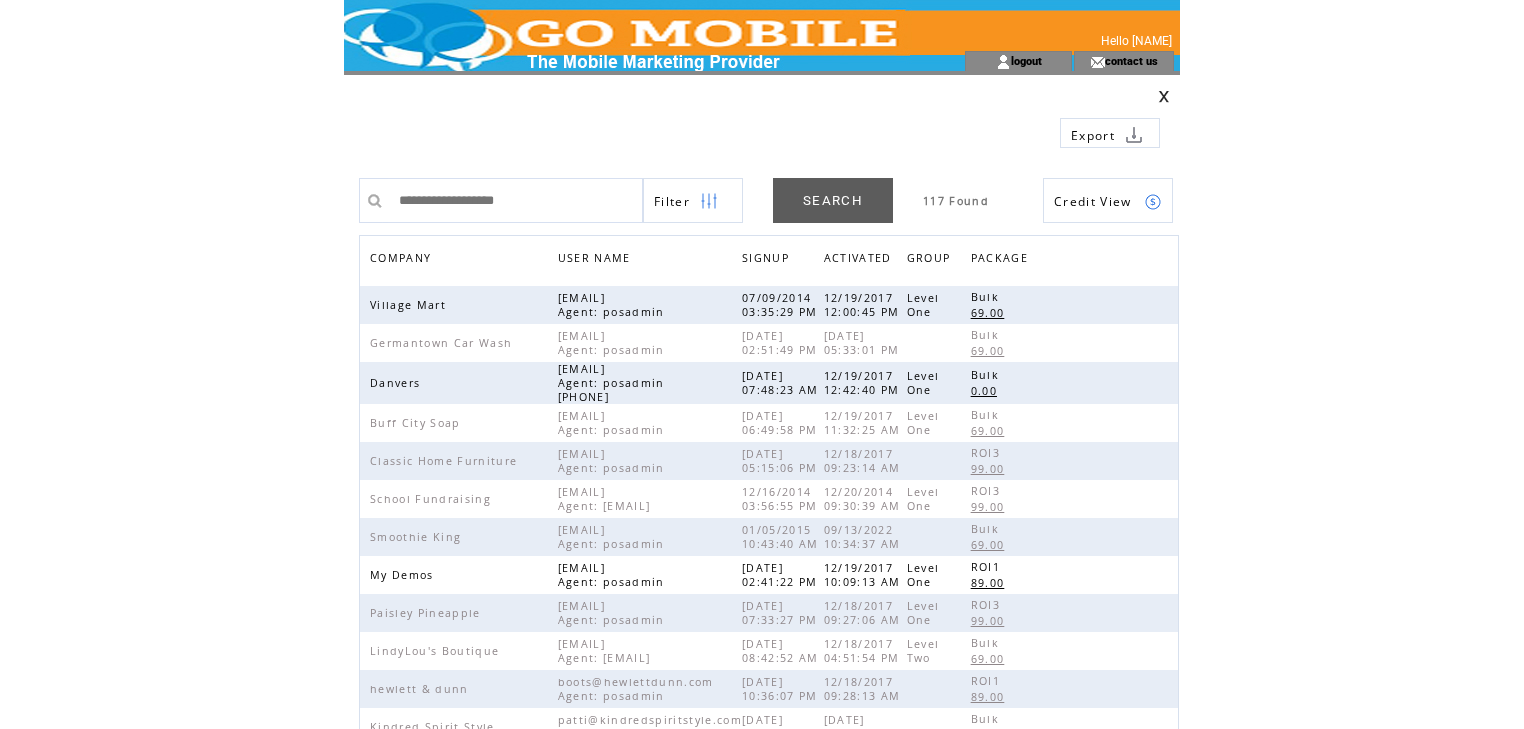 scroll, scrollTop: 0, scrollLeft: 0, axis: both 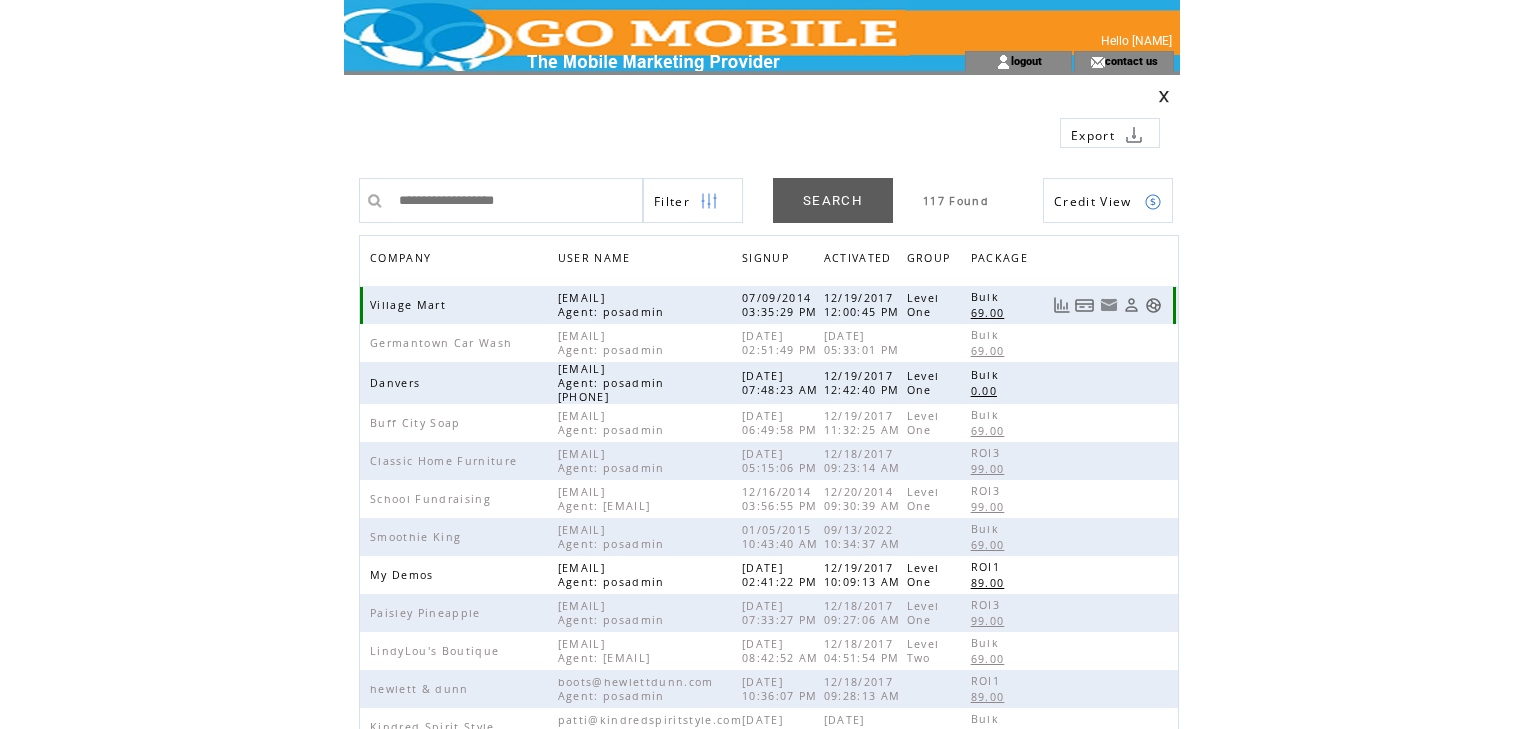 click at bounding box center (1153, 305) 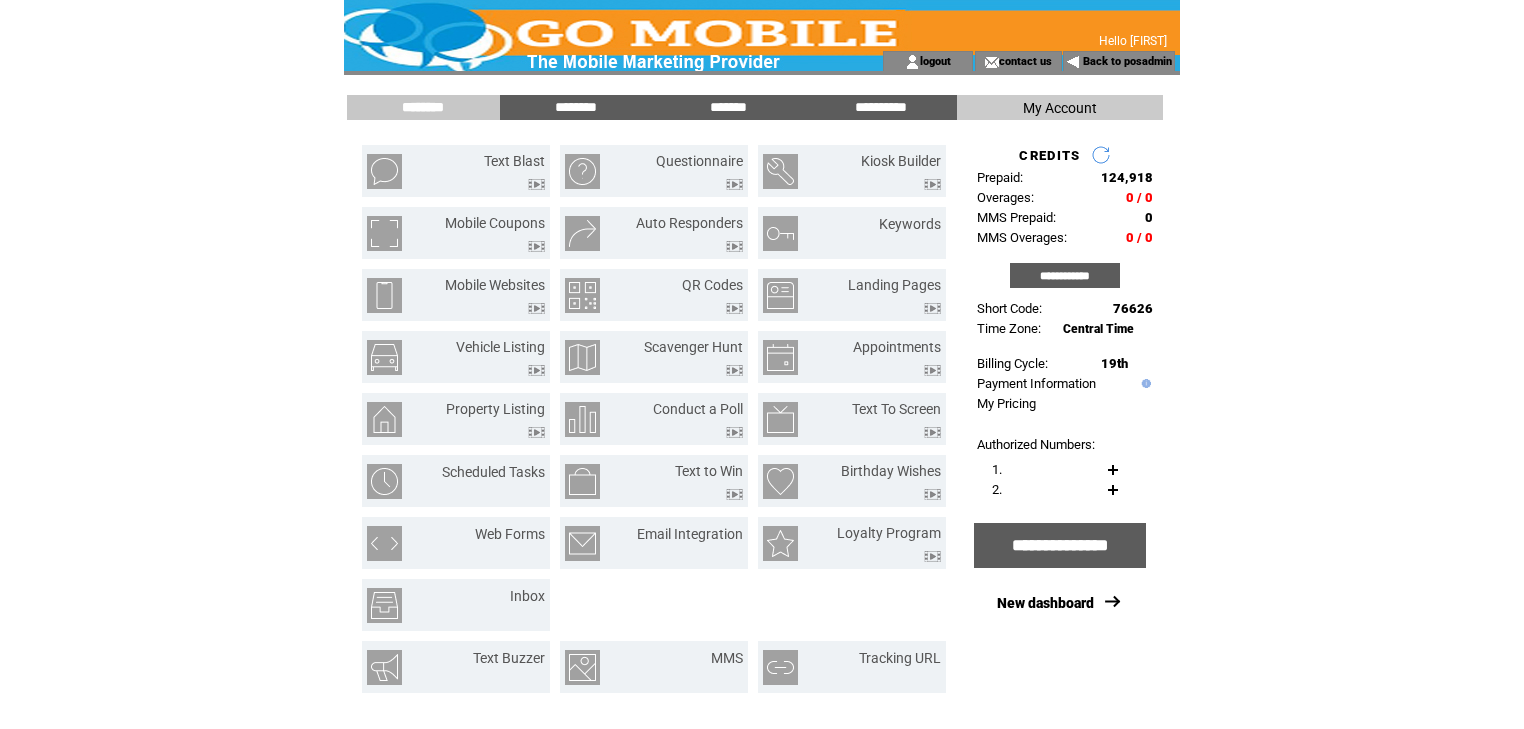scroll, scrollTop: 0, scrollLeft: 0, axis: both 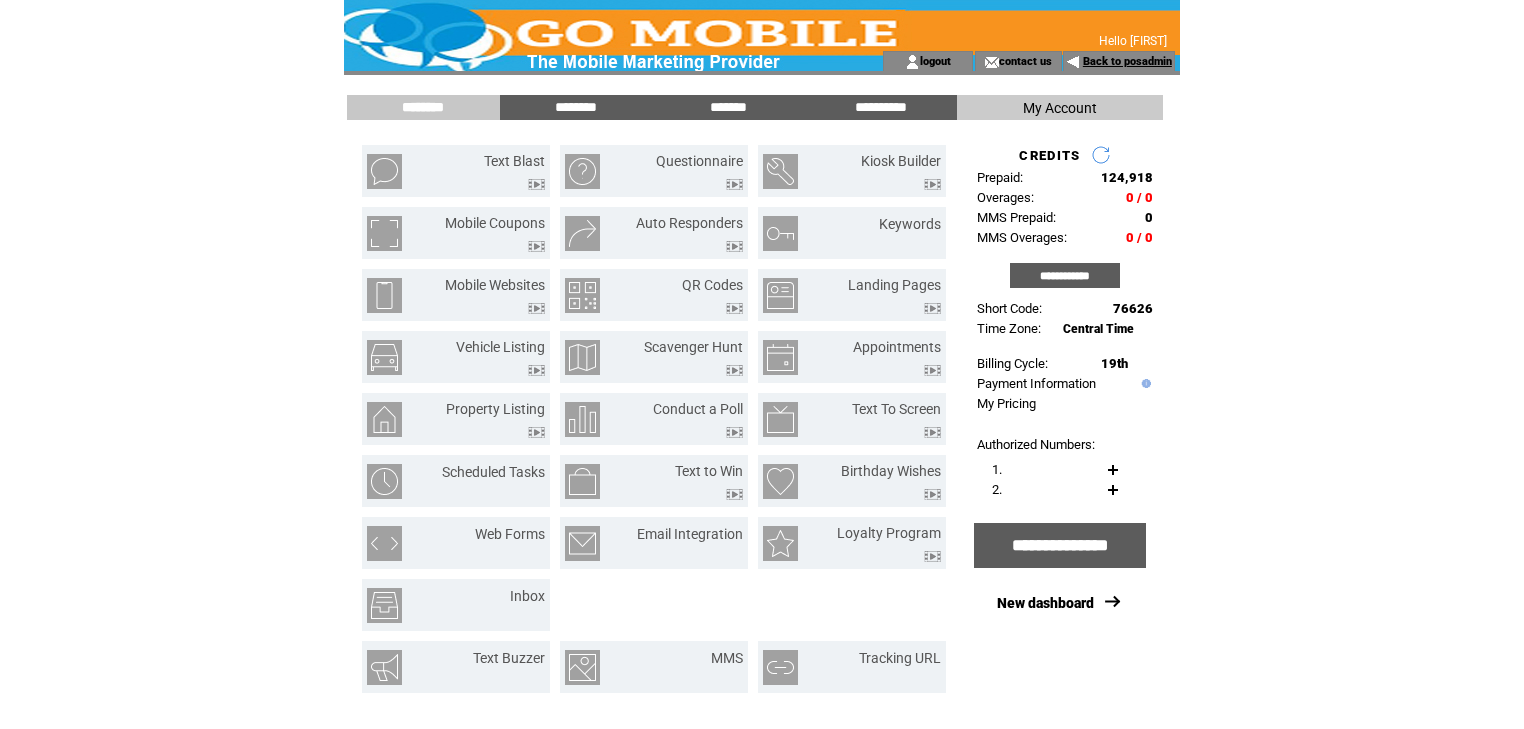 click on "Back to posadmin" at bounding box center [1127, 61] 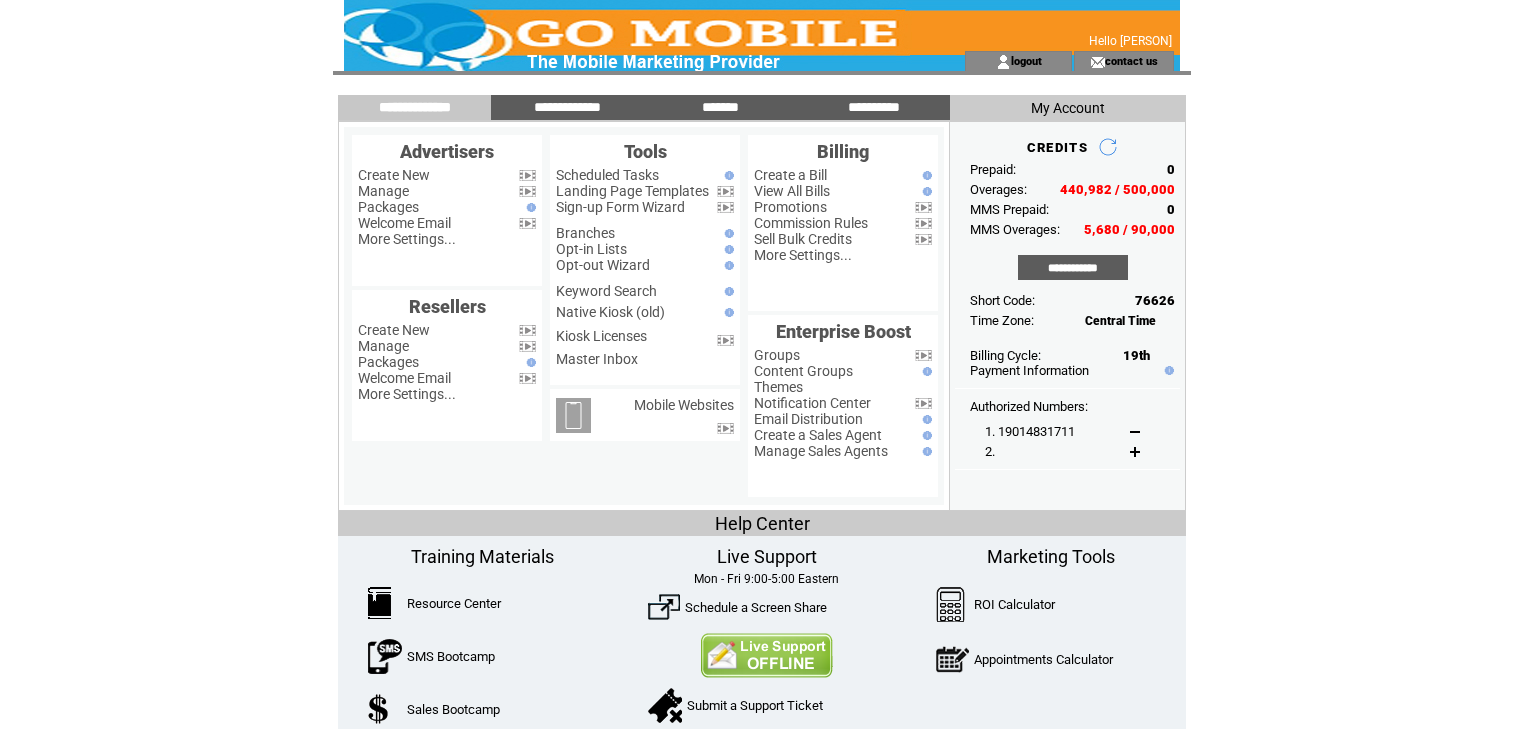 scroll, scrollTop: 0, scrollLeft: 0, axis: both 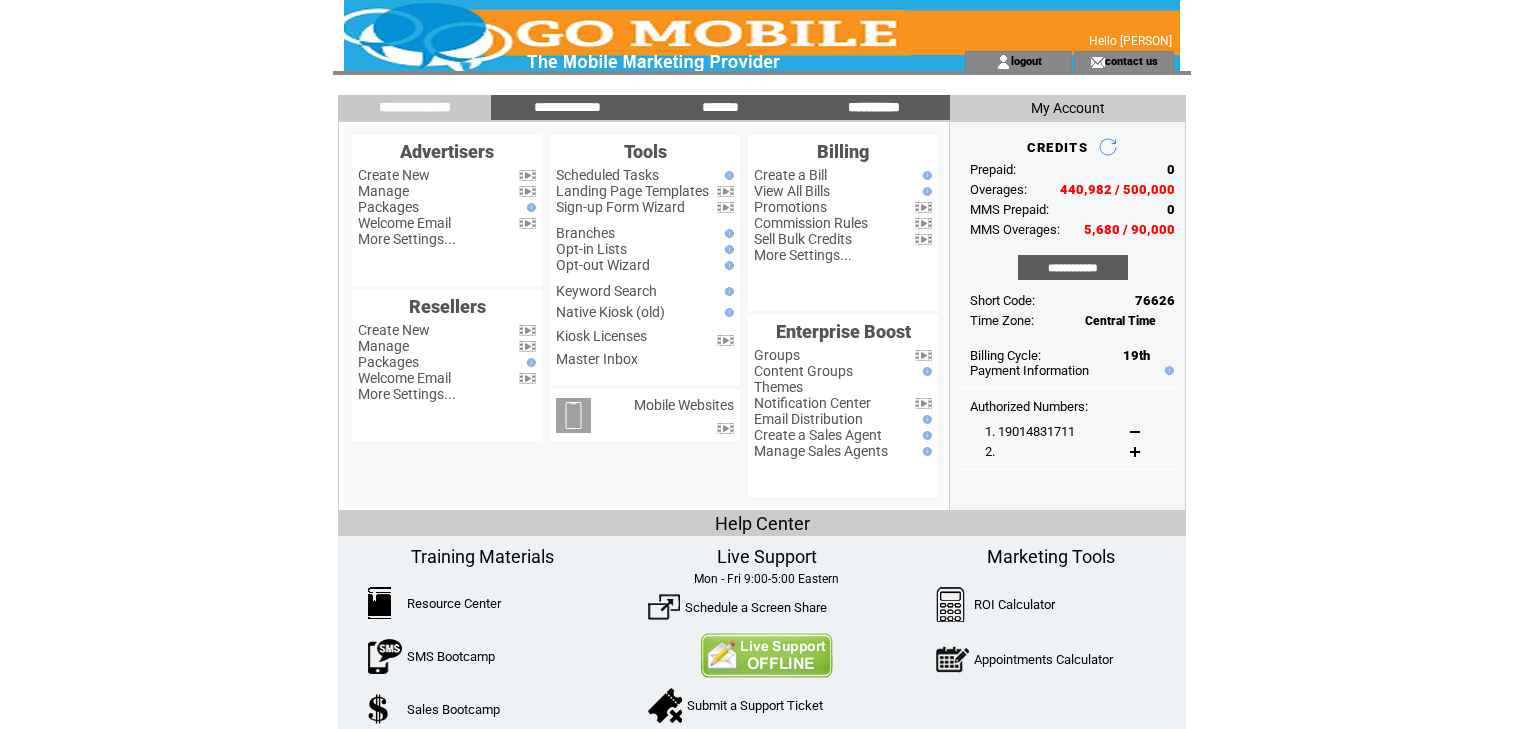 click on "**********" at bounding box center (874, 107) 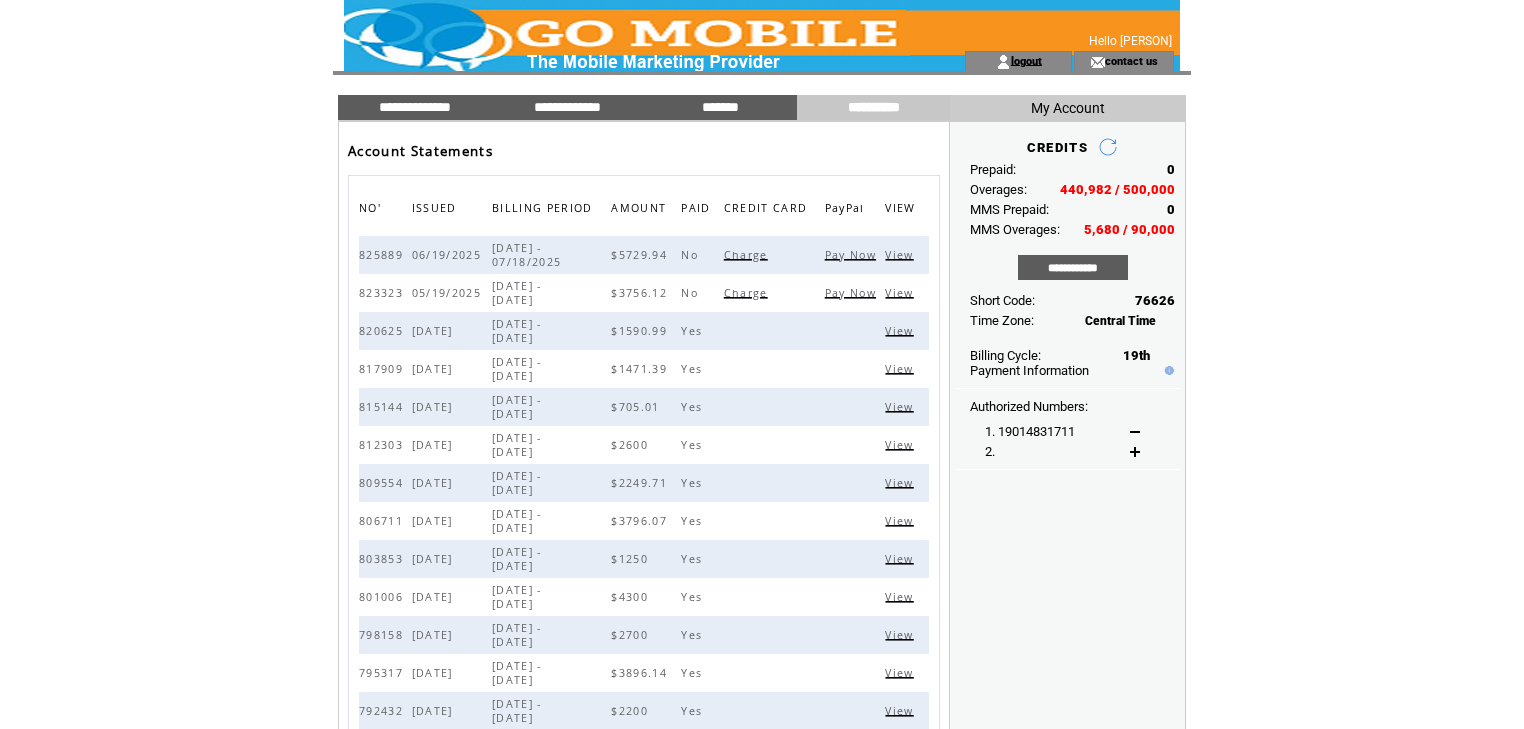 click on "logout" at bounding box center (1026, 60) 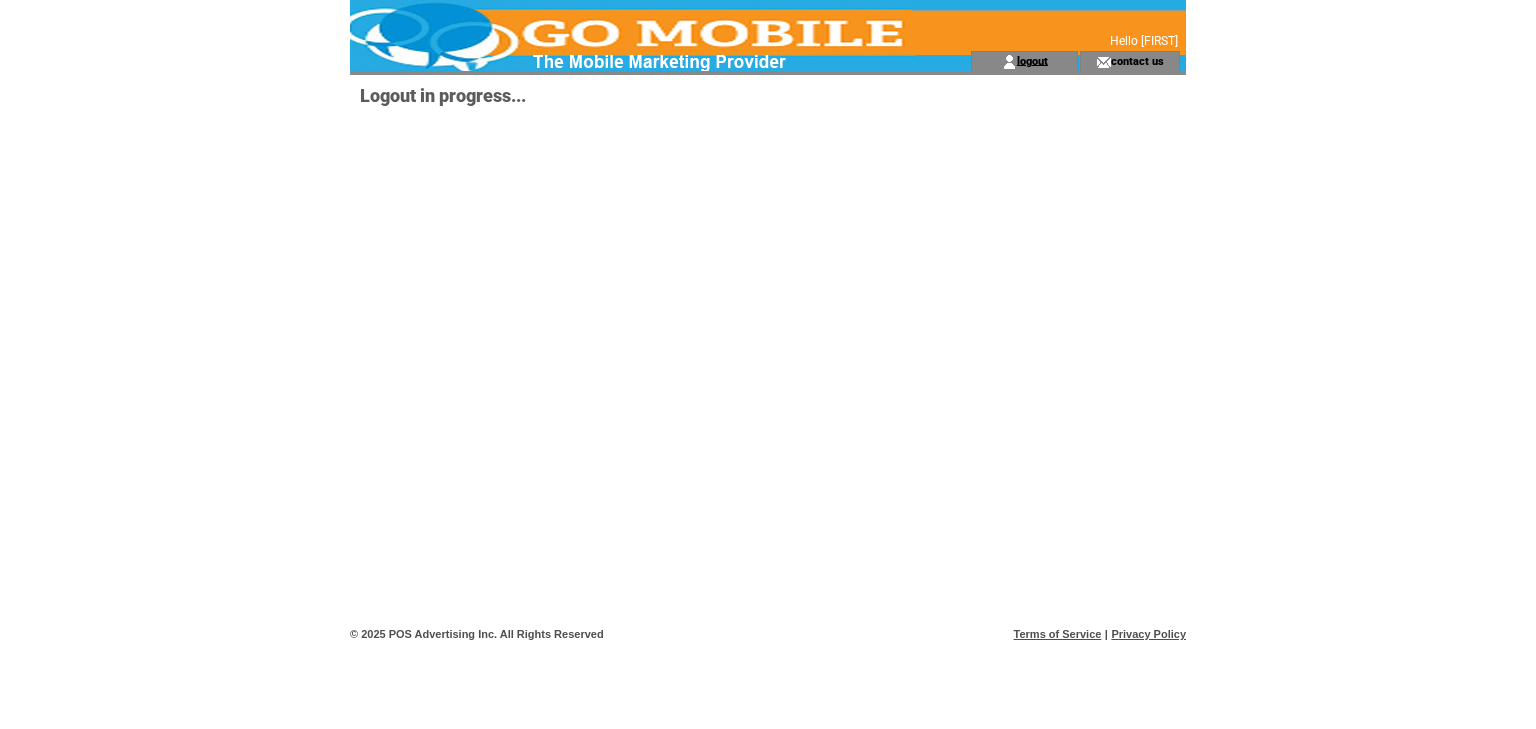 scroll, scrollTop: 0, scrollLeft: 0, axis: both 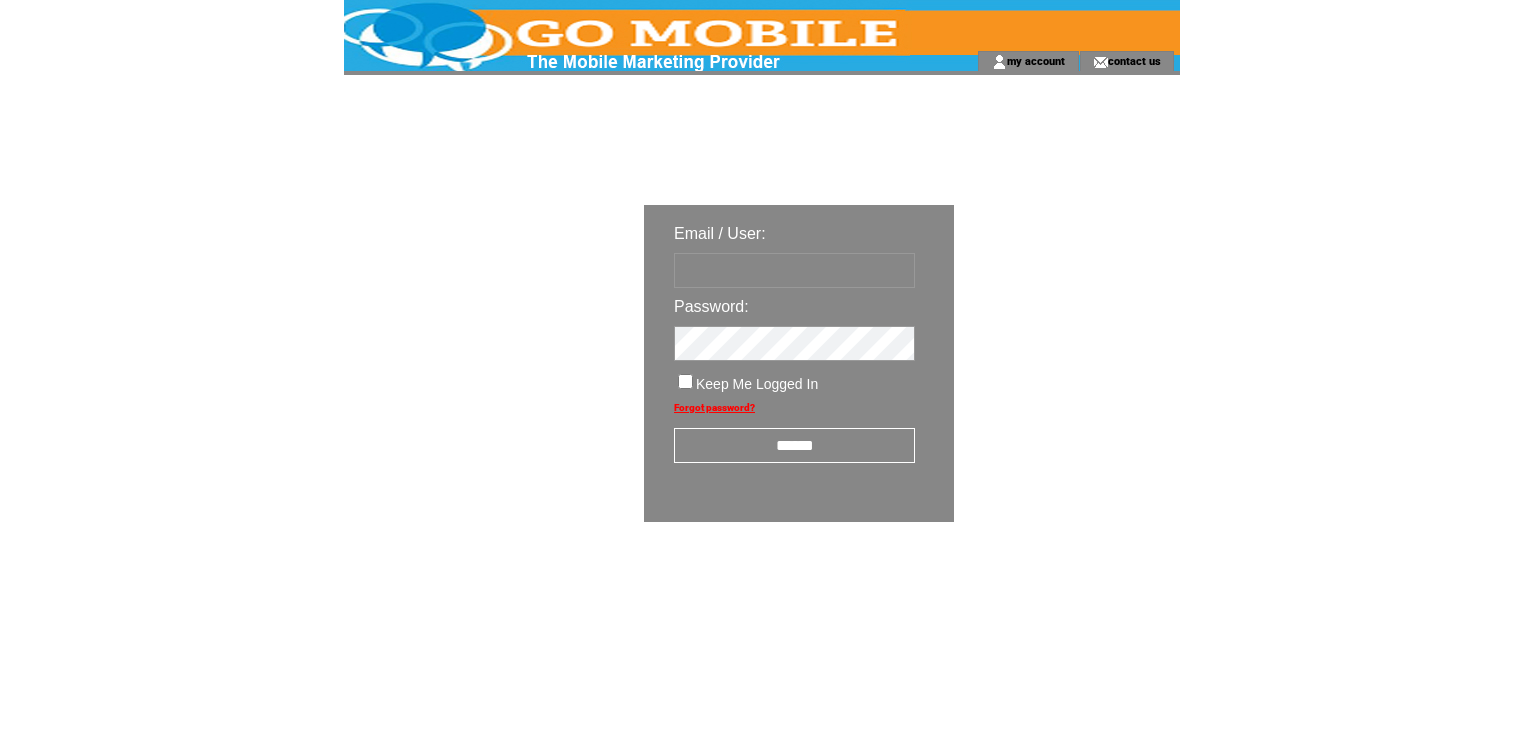 type on "********" 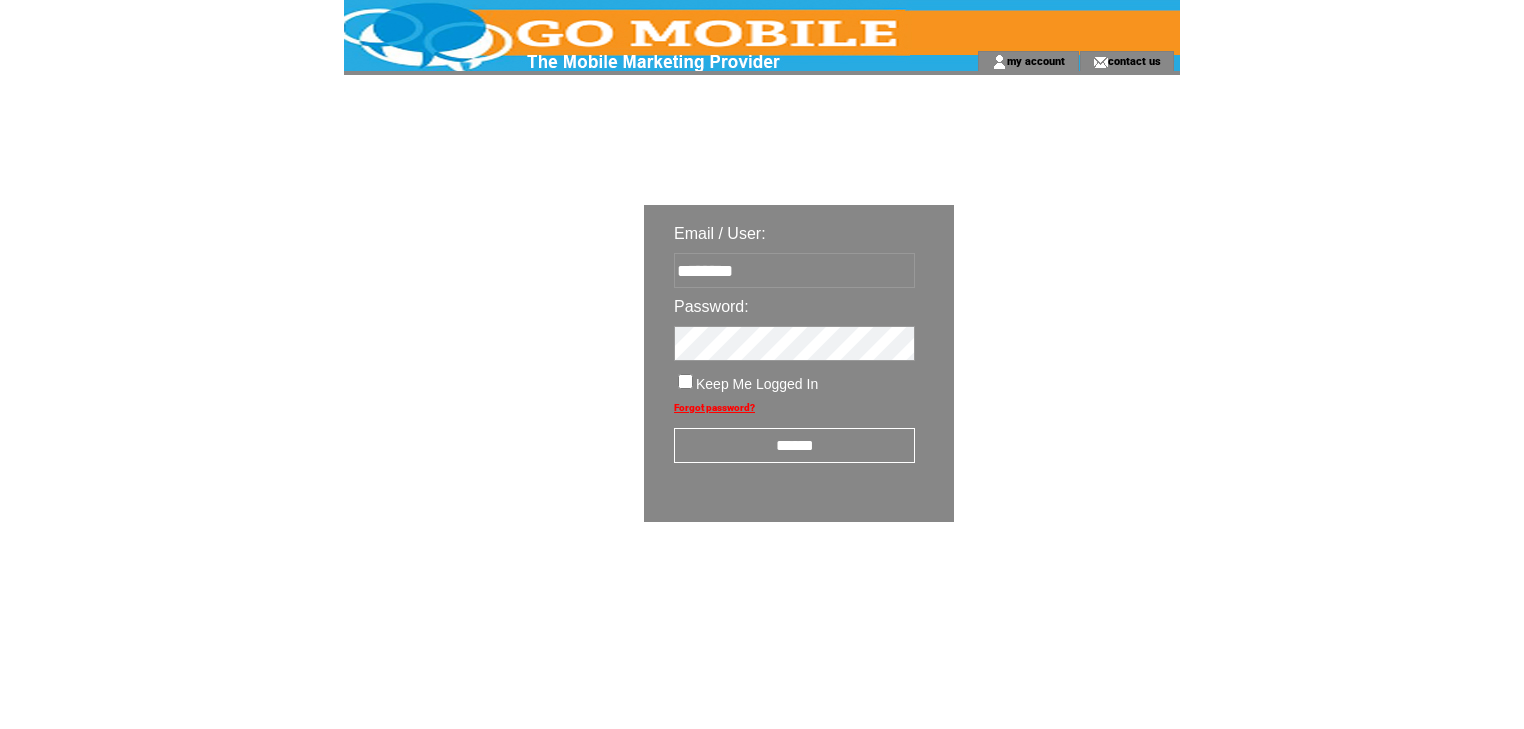 click on "******" at bounding box center (794, 445) 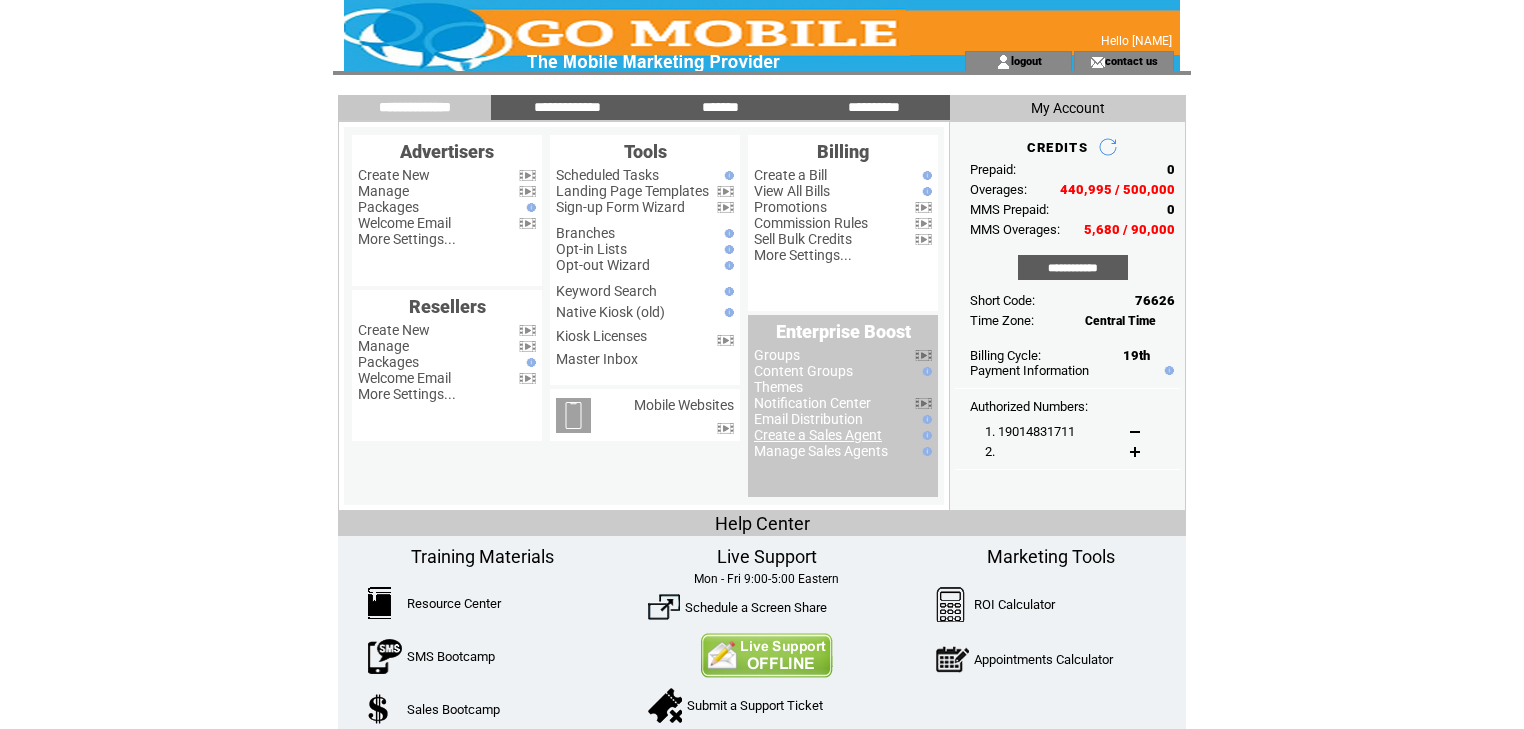 scroll, scrollTop: 0, scrollLeft: 0, axis: both 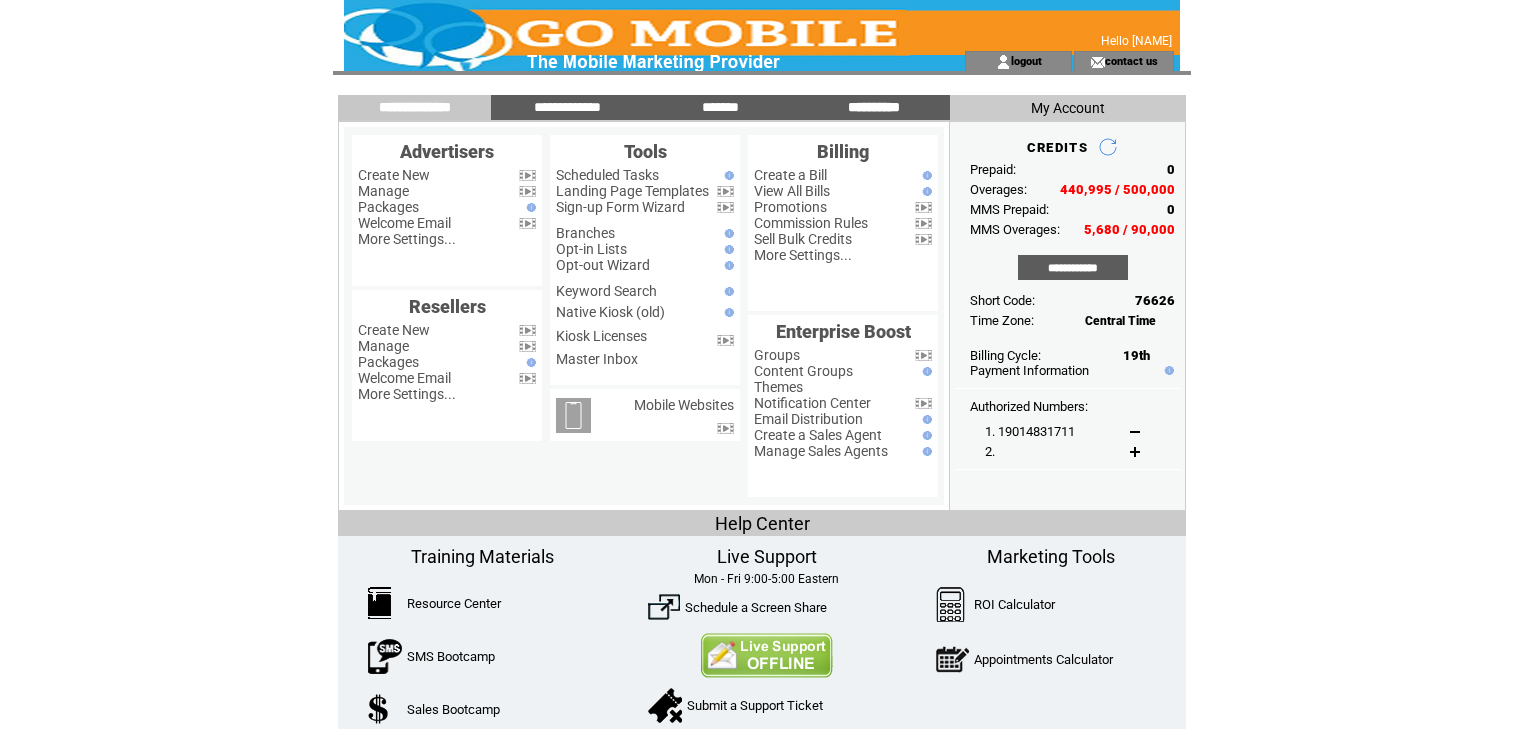click on "**********" at bounding box center (874, 107) 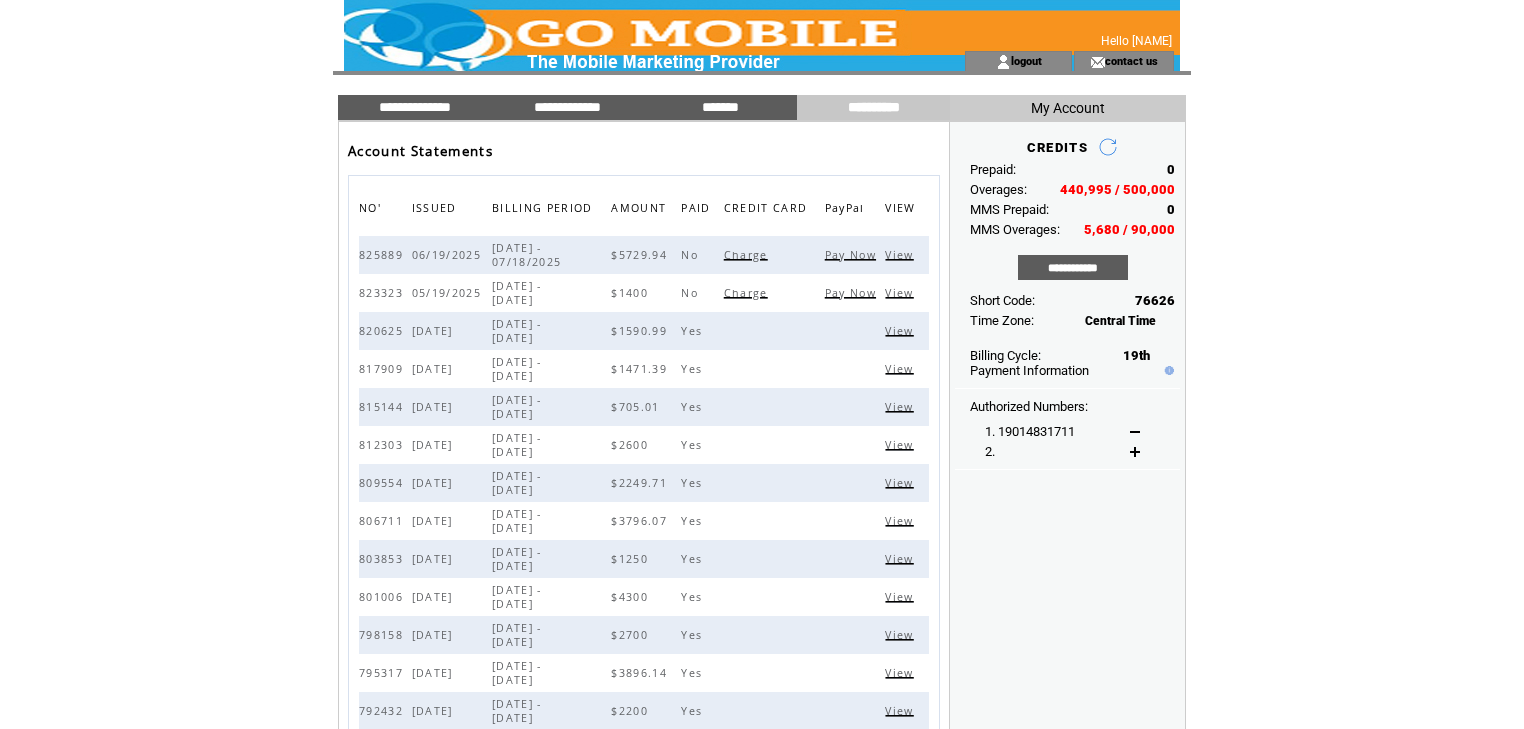 click on "View" at bounding box center (901, 293) 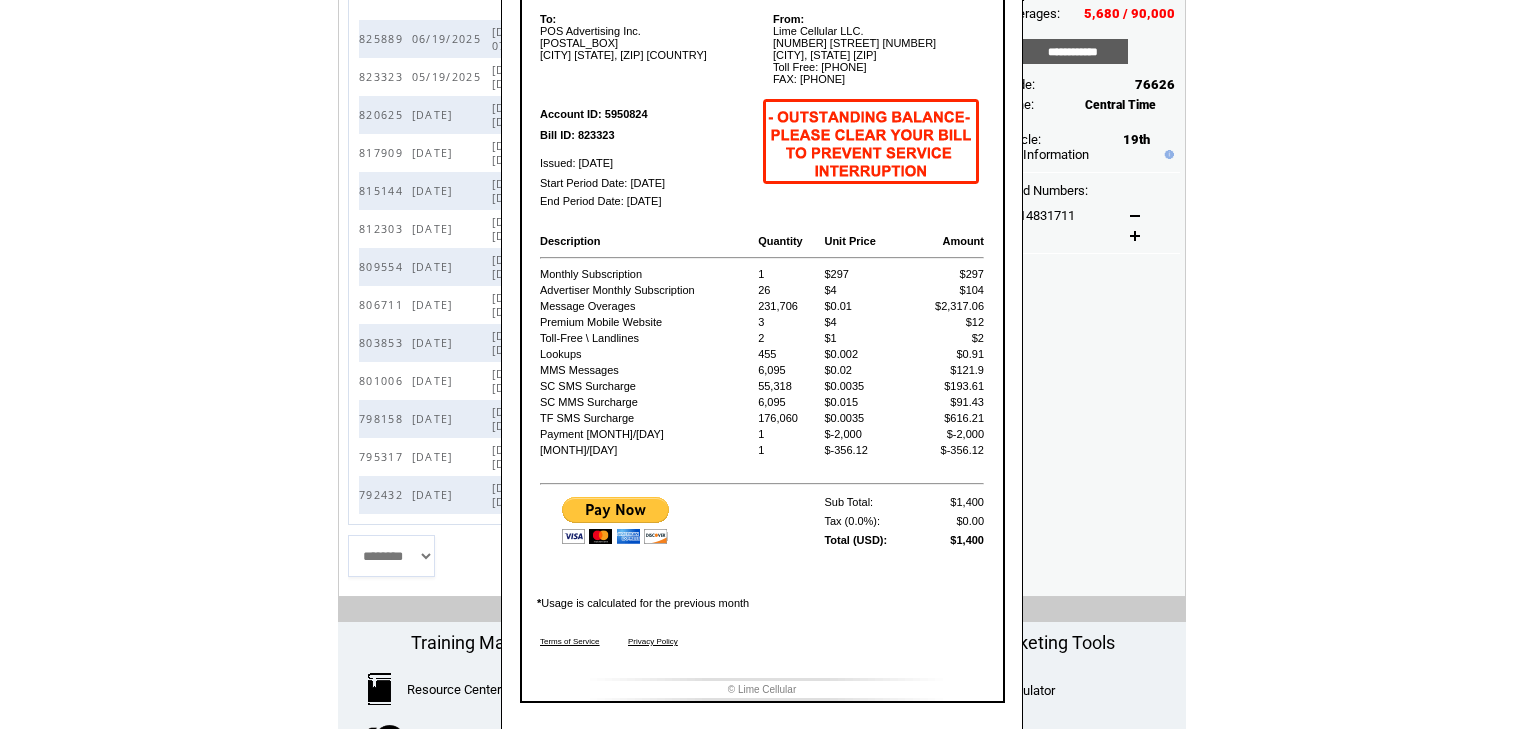 scroll, scrollTop: 240, scrollLeft: 0, axis: vertical 